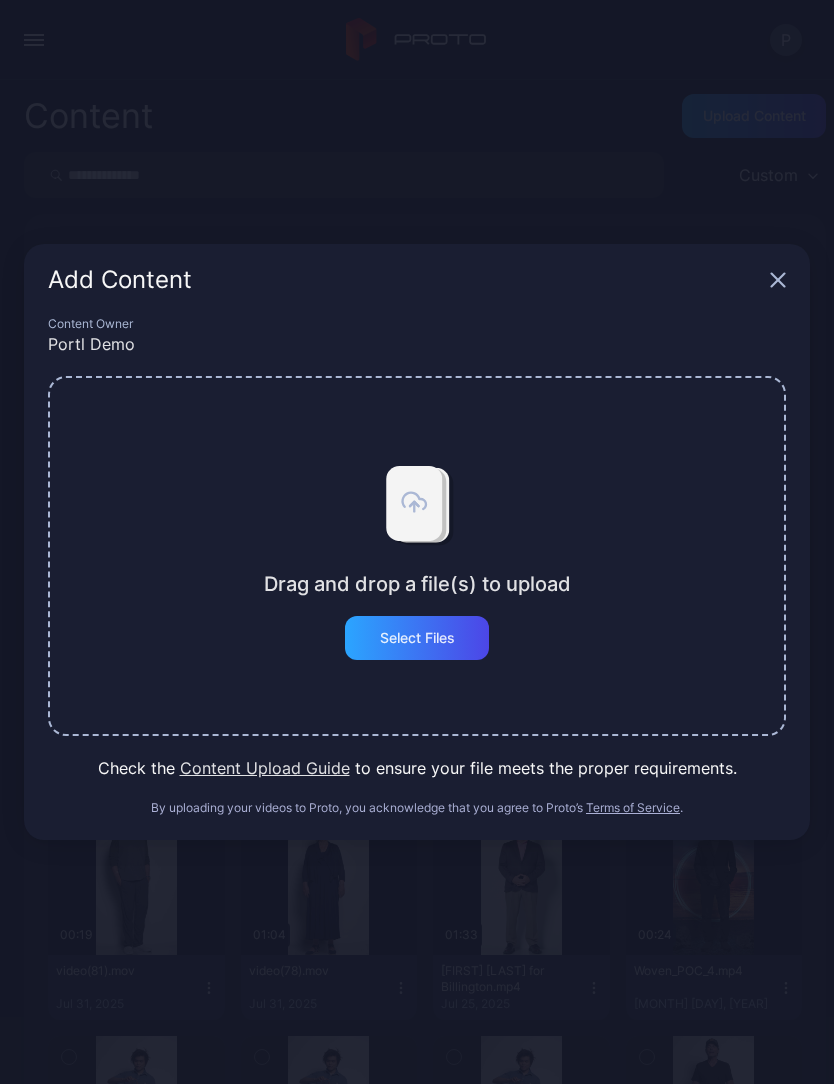 scroll, scrollTop: 0, scrollLeft: 0, axis: both 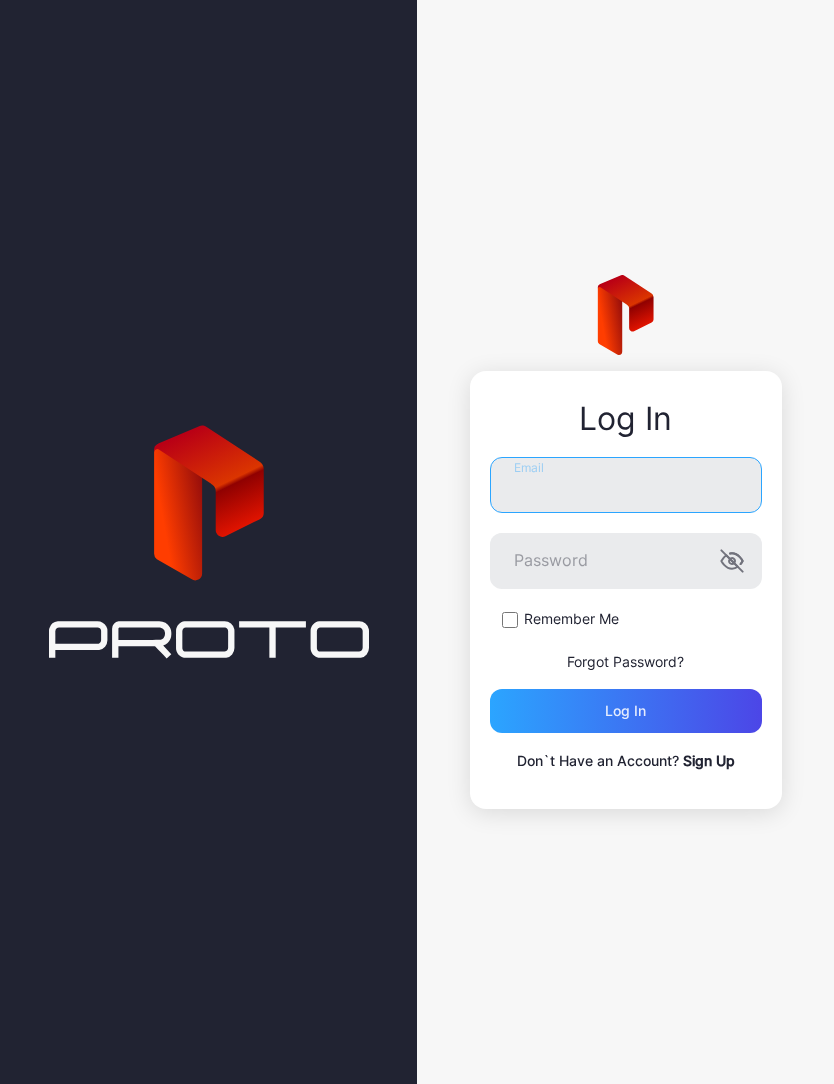 click on "Email" at bounding box center (626, 485) 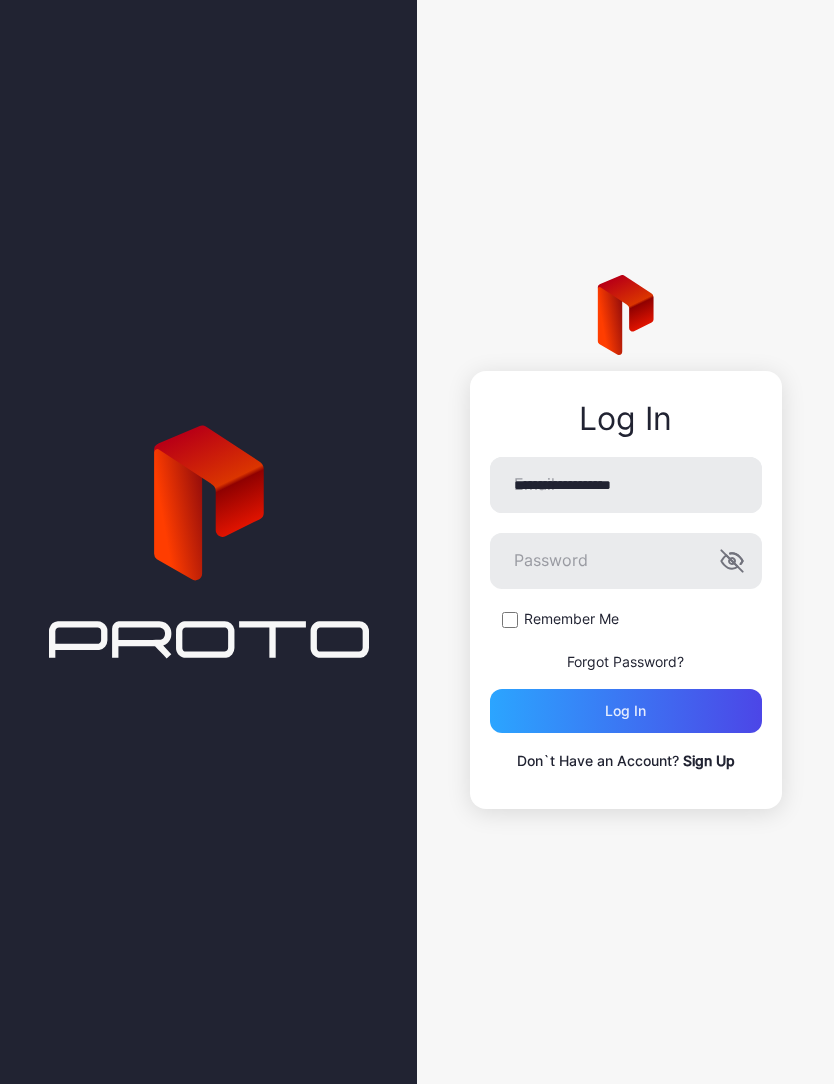 click on "Log in" at bounding box center (626, 711) 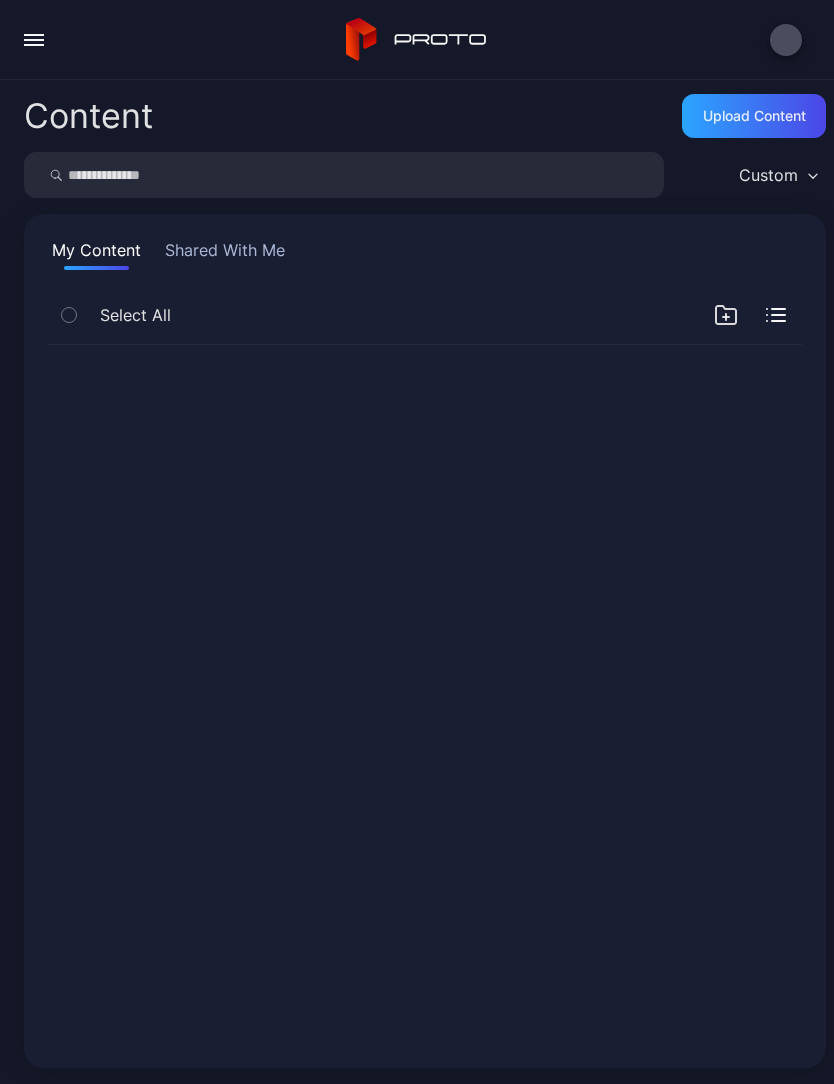 click at bounding box center (425, 694) 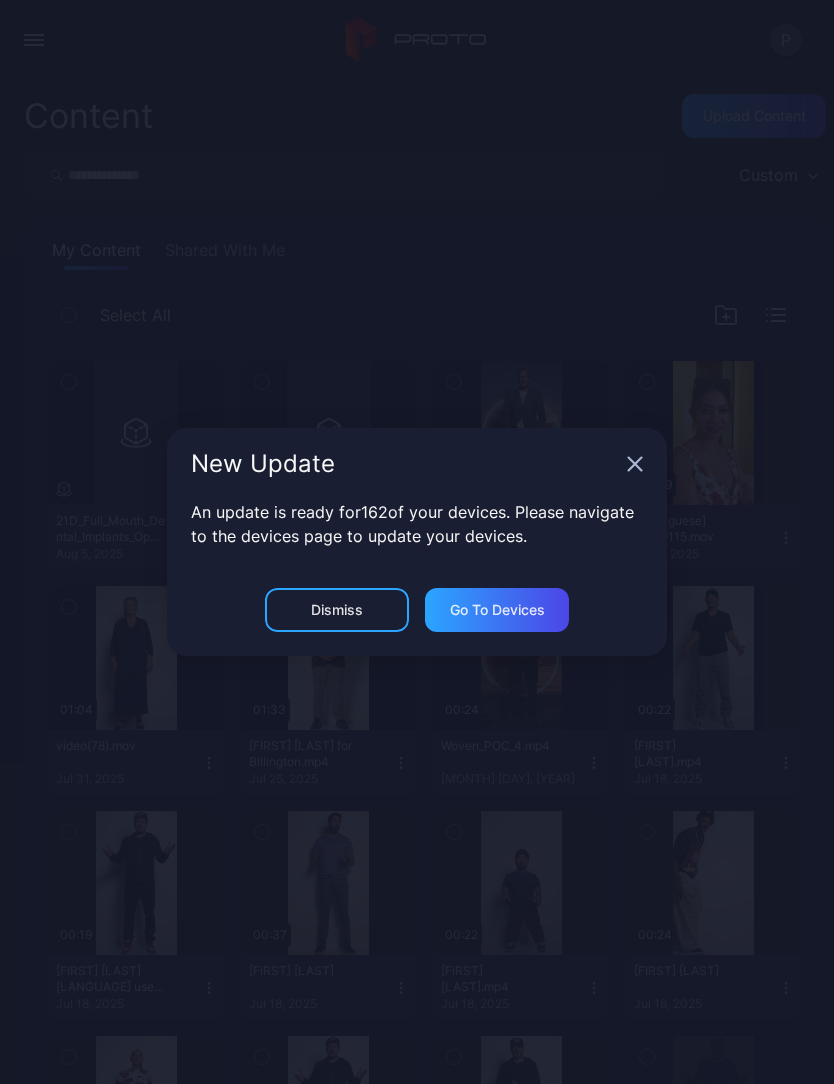 click on "New Update" at bounding box center [417, 464] 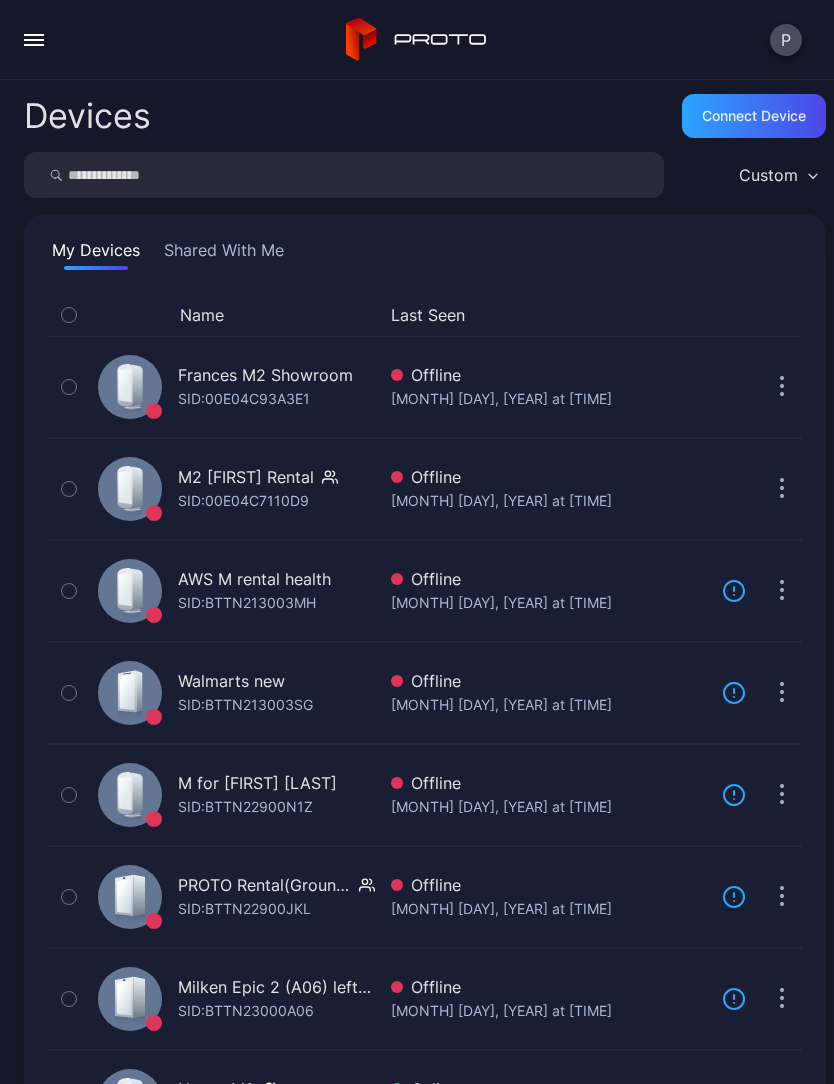 click on "P" at bounding box center (417, 40) 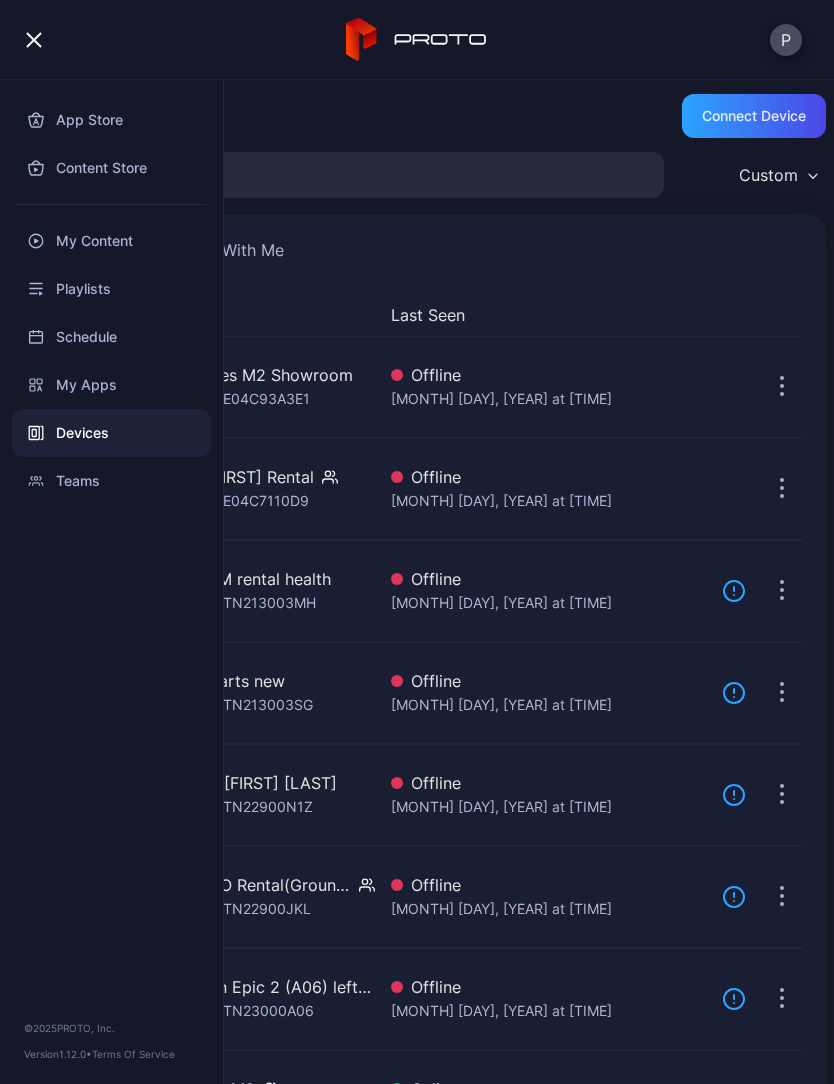 click on "My Content" at bounding box center [111, 241] 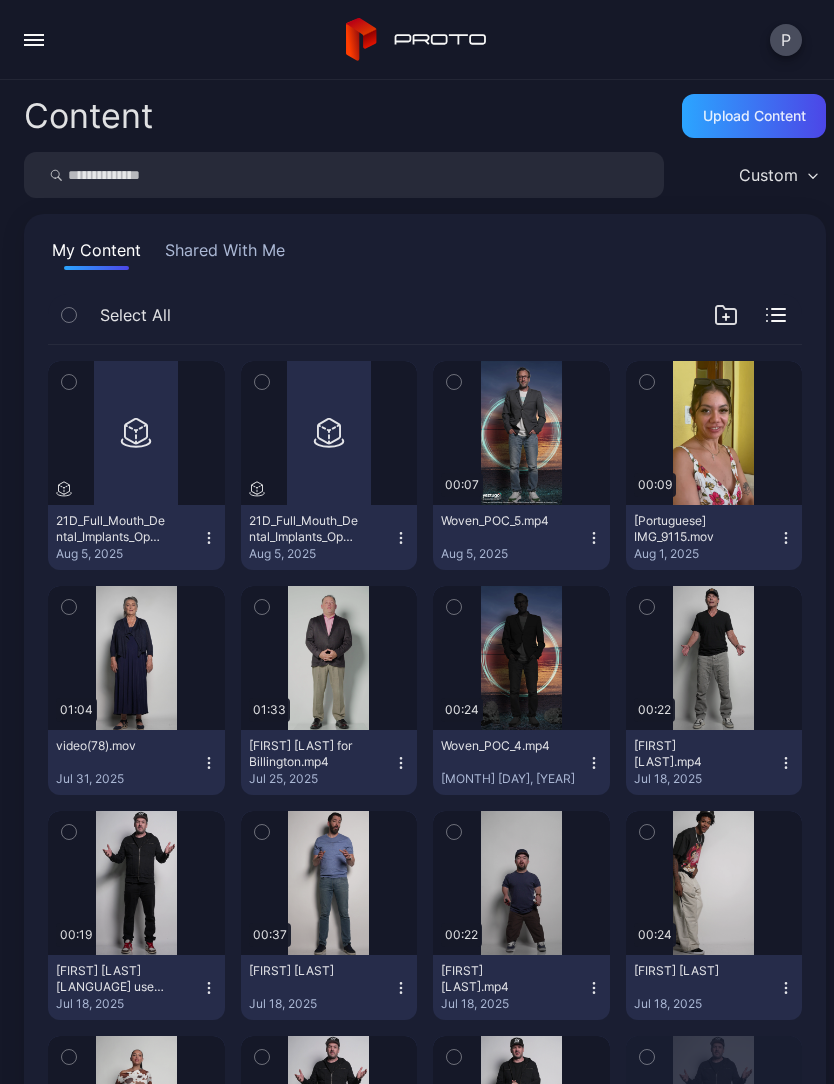 click on "Upload Content" at bounding box center (754, 116) 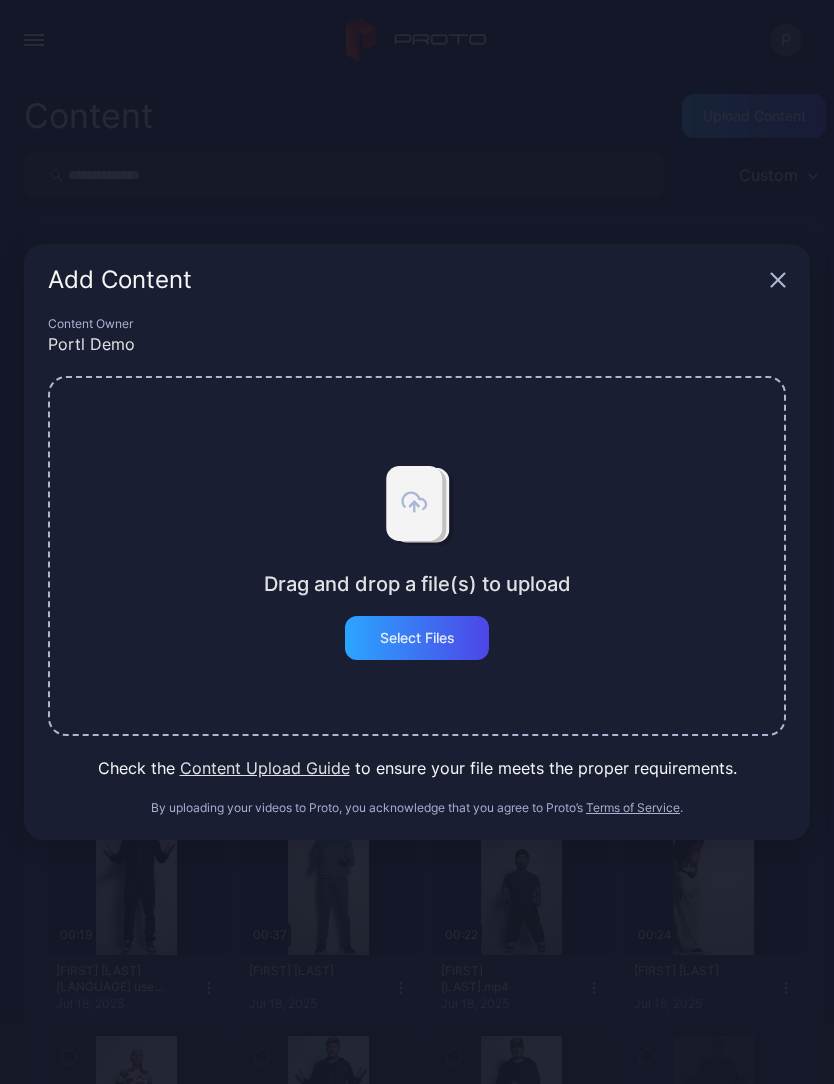 click on "Select Files" at bounding box center (417, 638) 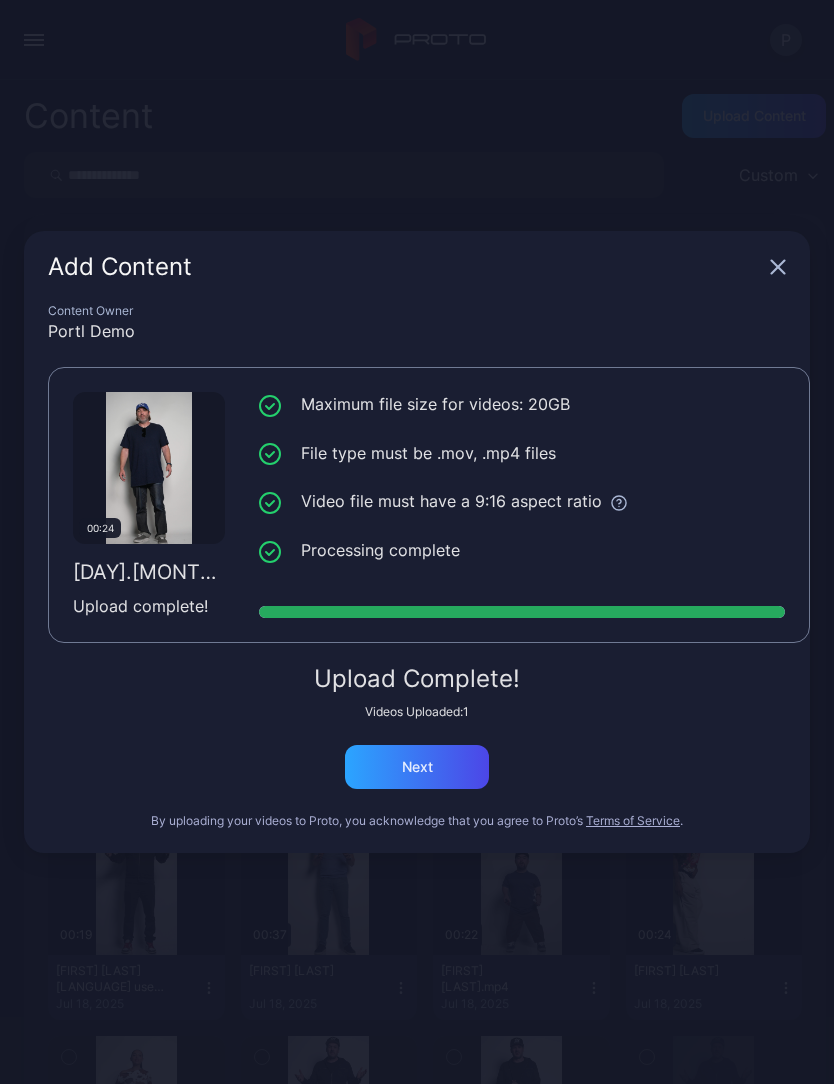 click on "Next" at bounding box center (417, 767) 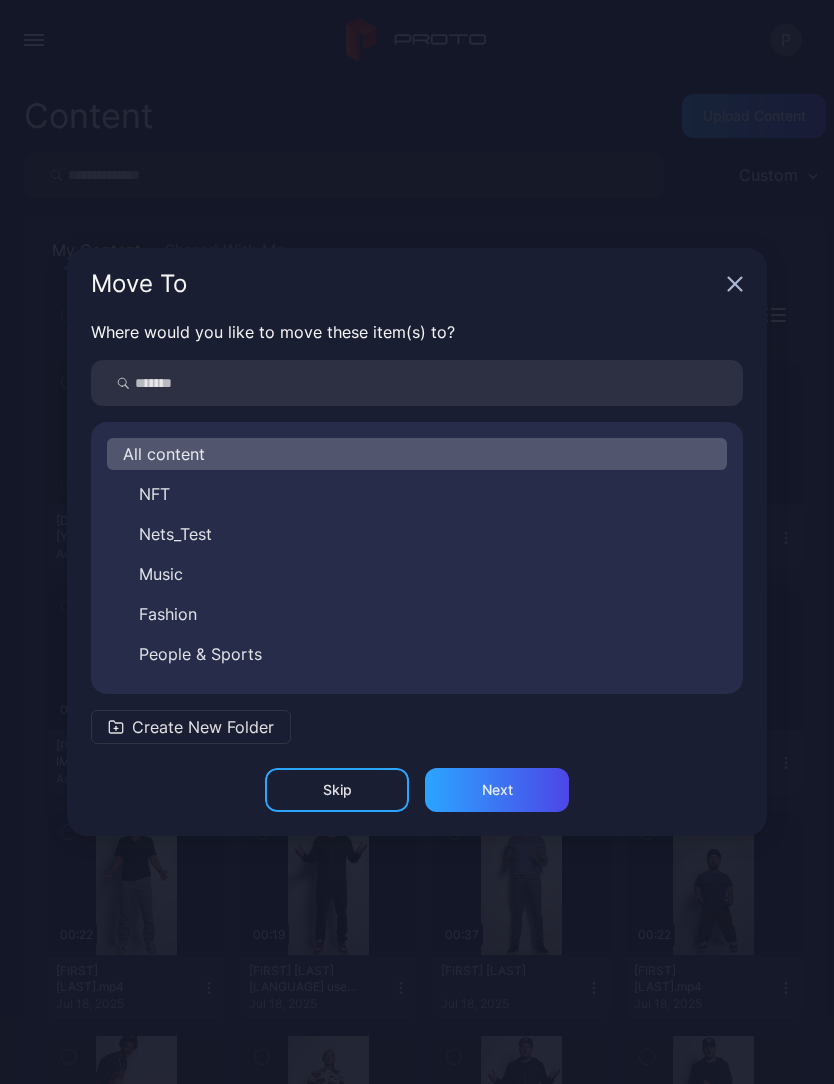 click on "Skip" at bounding box center (337, 790) 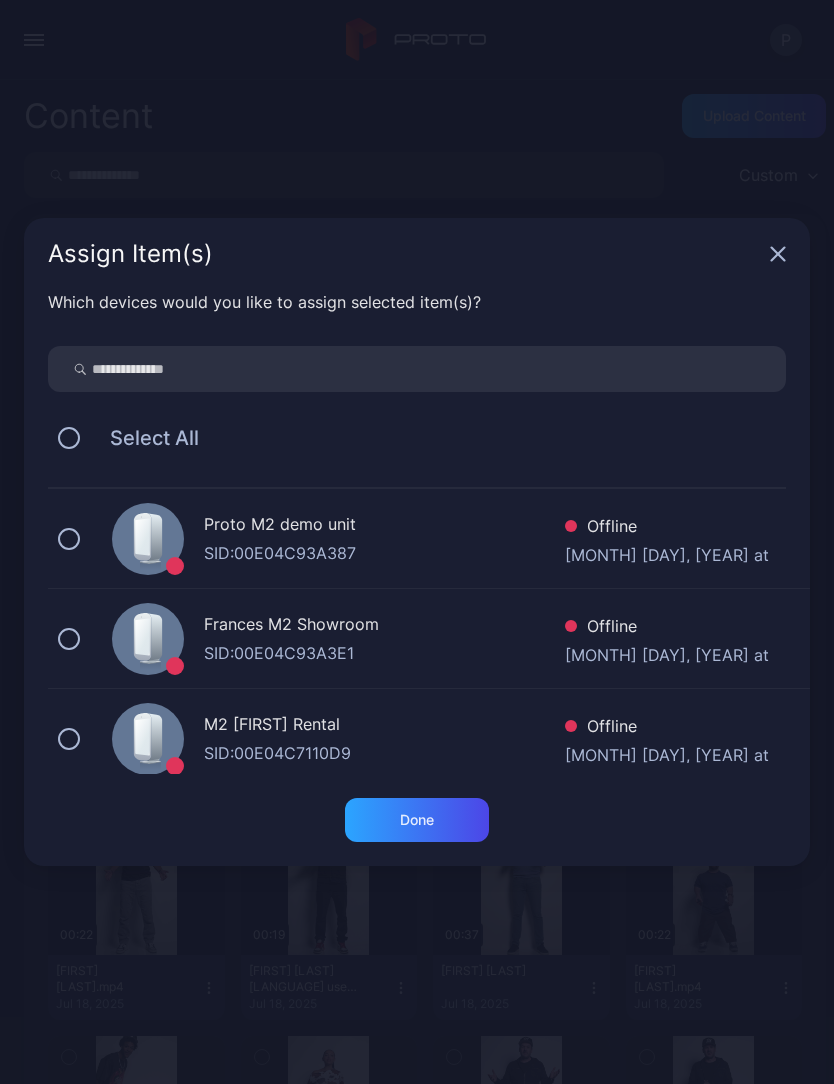 click on "Done" at bounding box center (417, 820) 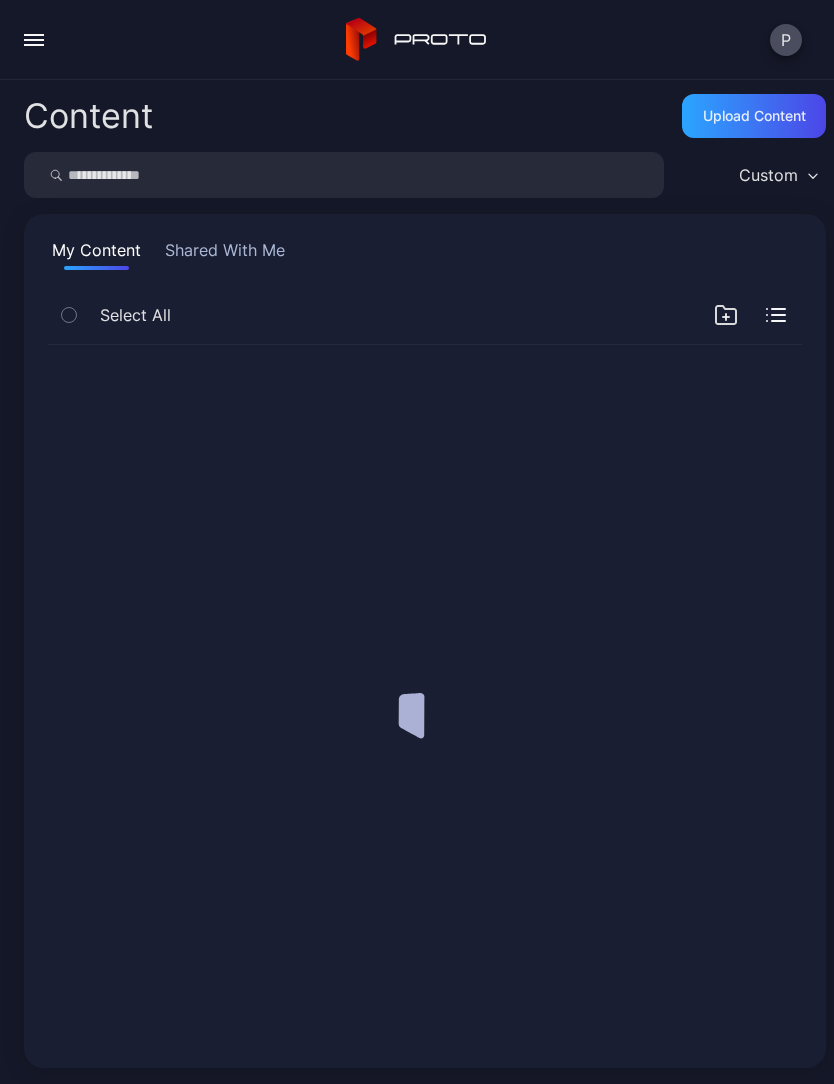 scroll, scrollTop: 0, scrollLeft: 0, axis: both 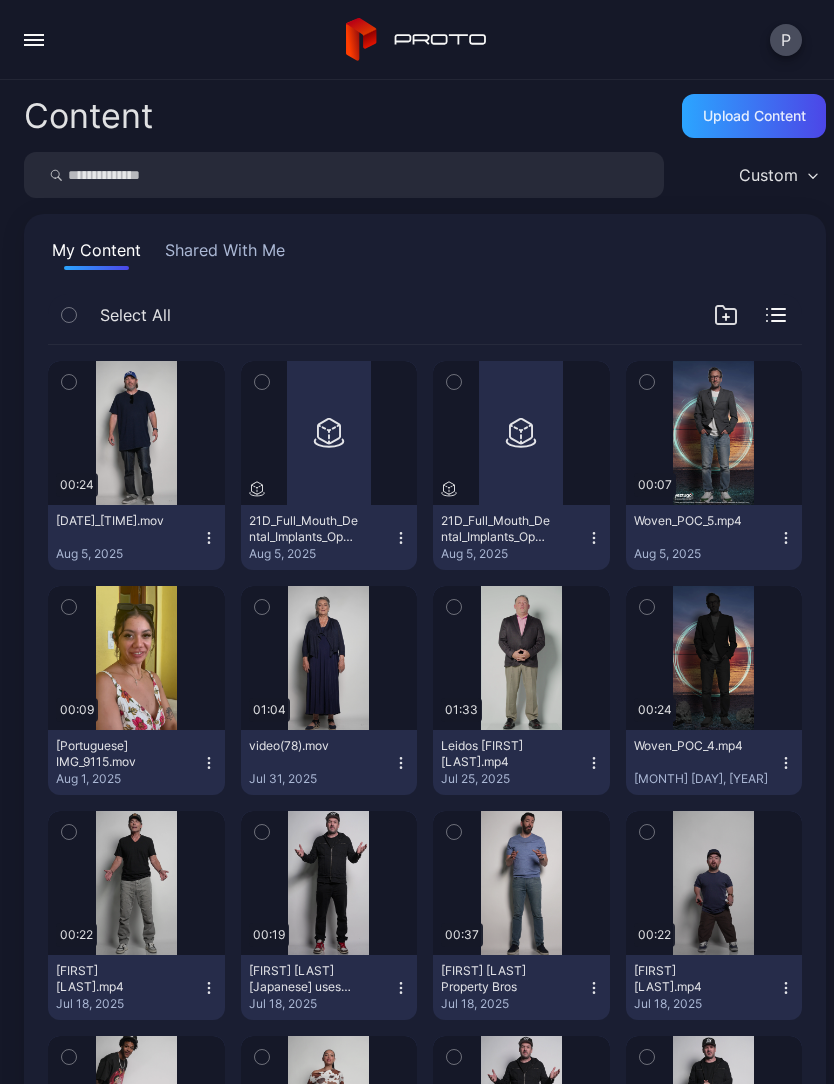 click on "[DATE]_[TIME] [MONTH] [DAY], [YEAR]" at bounding box center [136, 537] 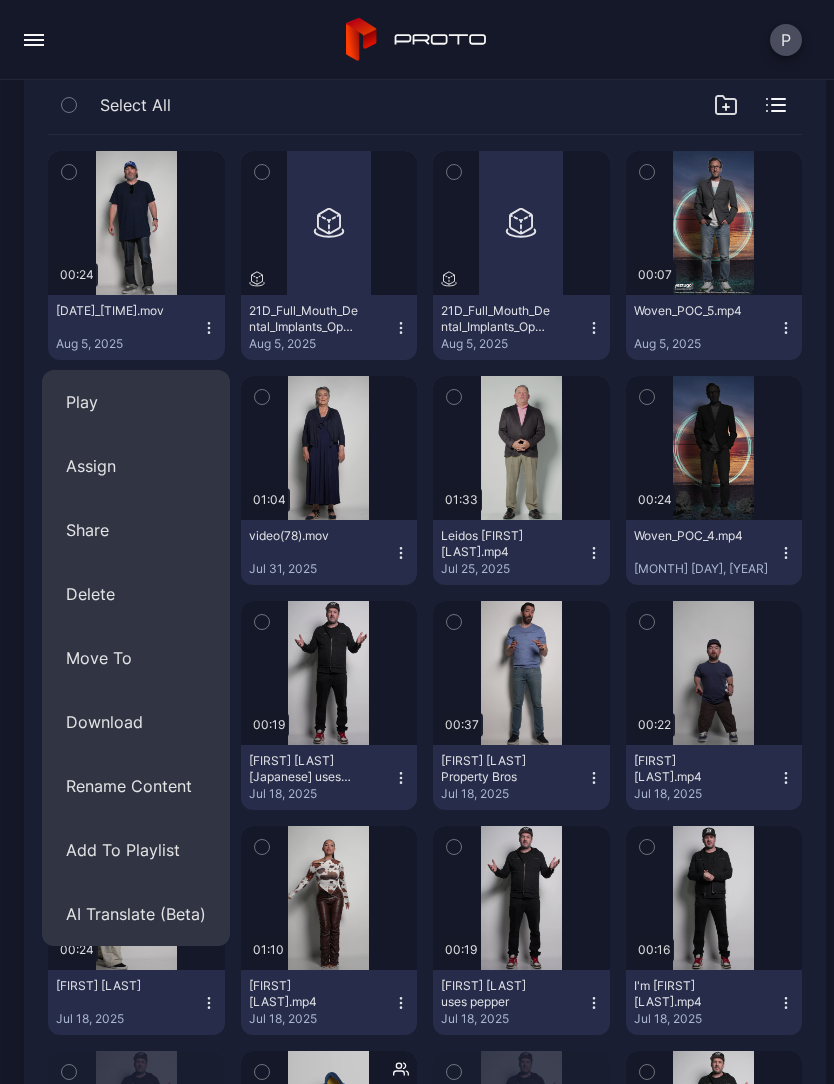 scroll, scrollTop: 232, scrollLeft: 0, axis: vertical 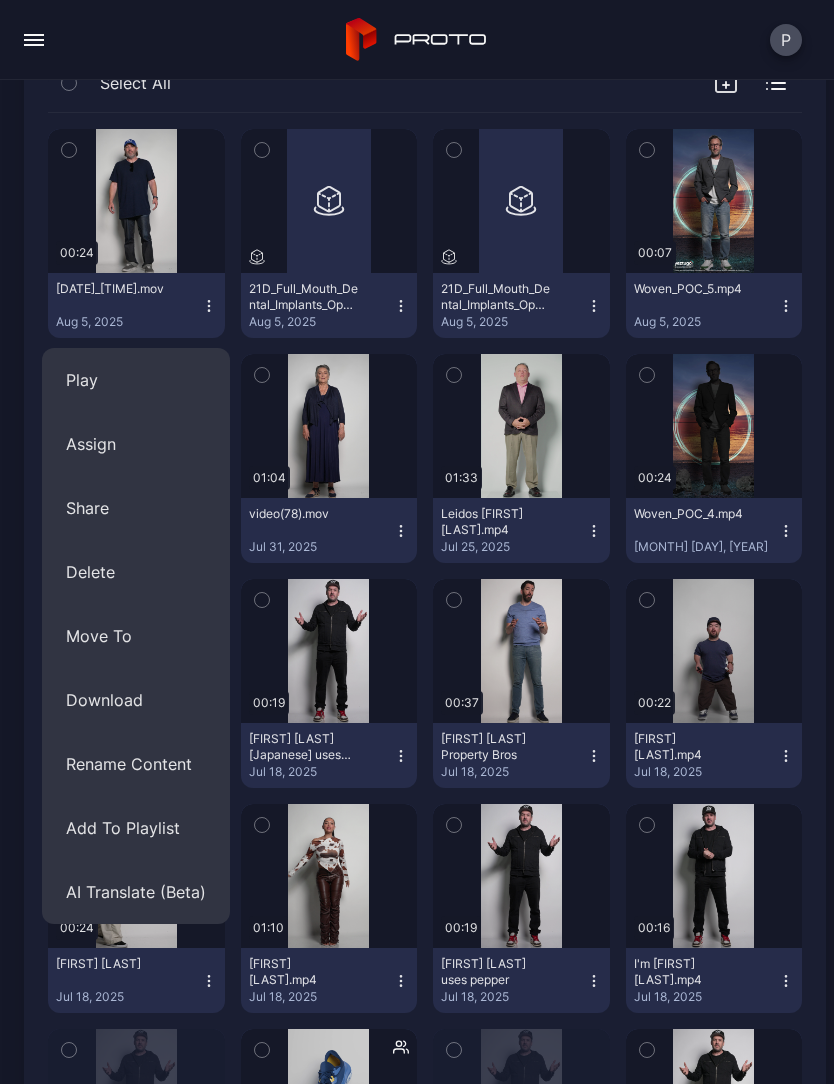 click on "AI Translate (Beta)" at bounding box center [136, 892] 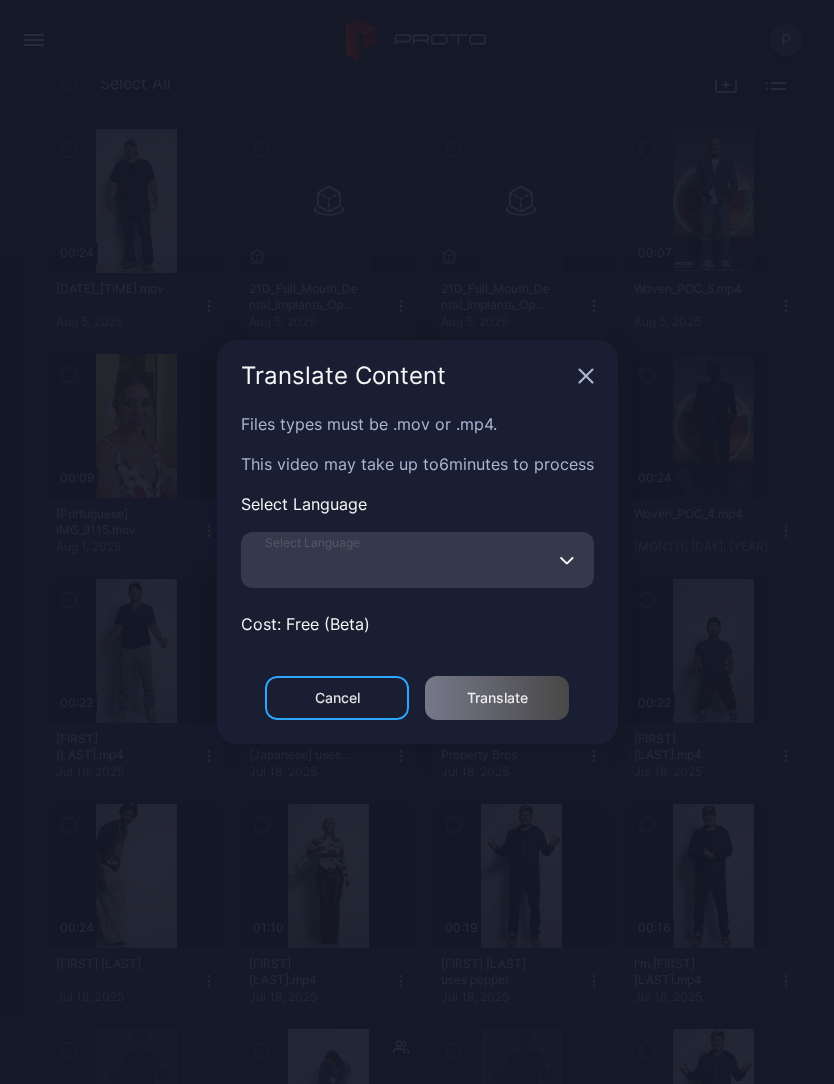 click on "Select Language" at bounding box center (417, 560) 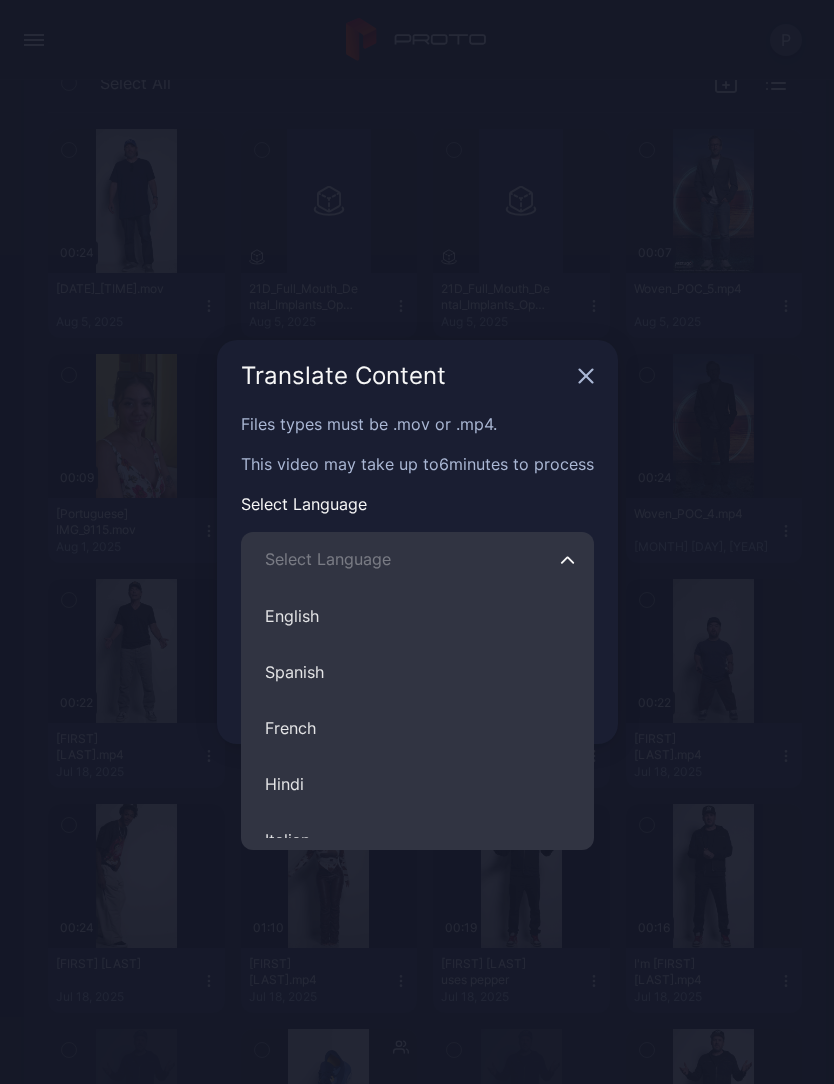click on "Spanish" at bounding box center [417, 672] 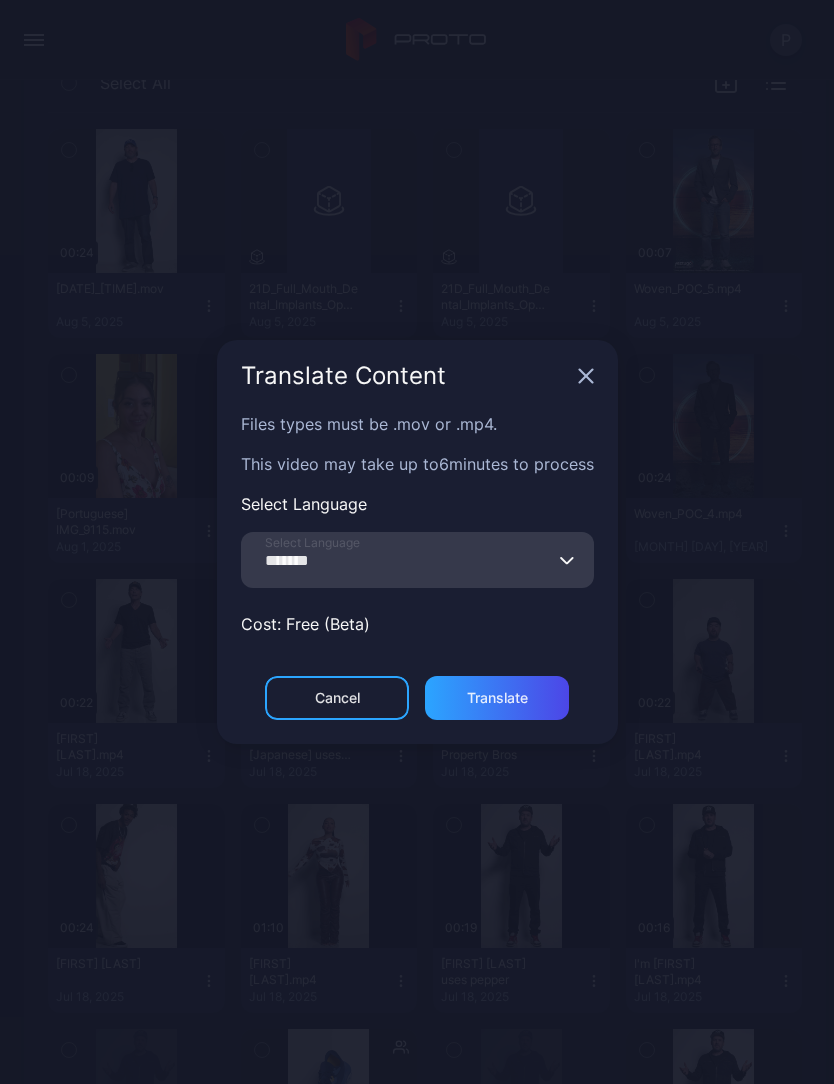click on "Translate" at bounding box center [497, 698] 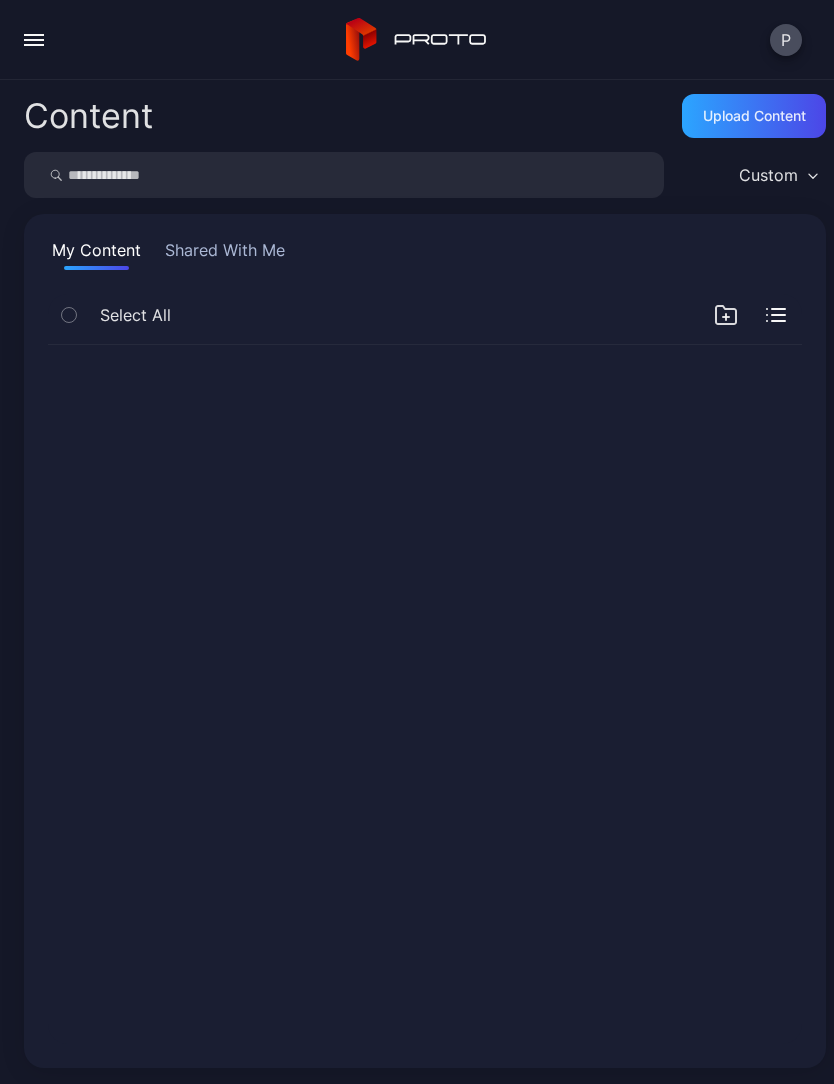 scroll, scrollTop: 0, scrollLeft: 0, axis: both 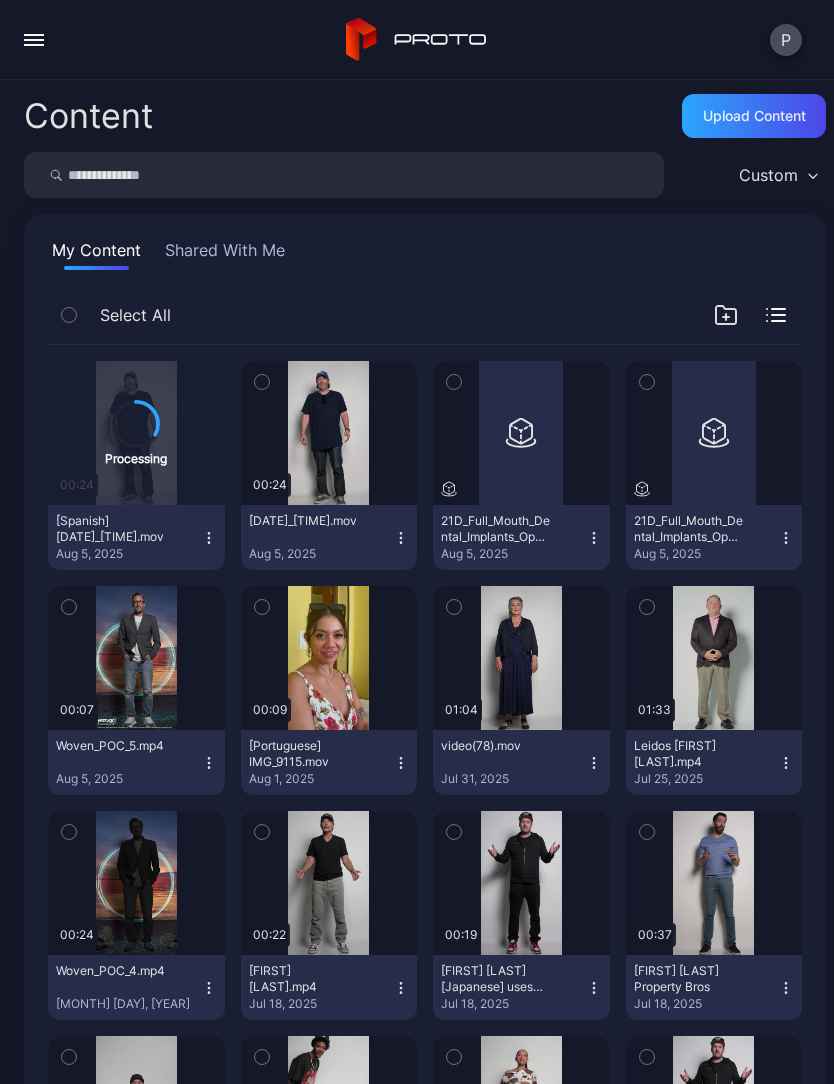 click on "[DATE]_[TIME] [MONTH] [DAY], [YEAR]" at bounding box center [329, 537] 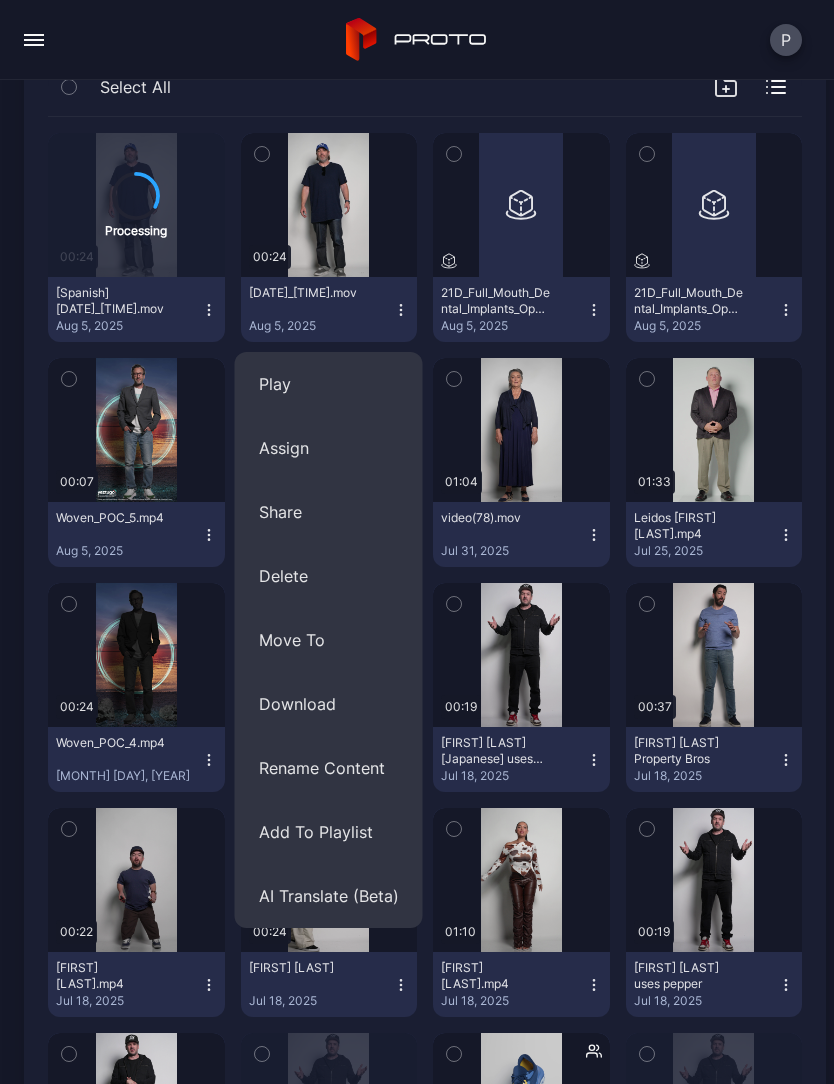 scroll, scrollTop: 272, scrollLeft: 0, axis: vertical 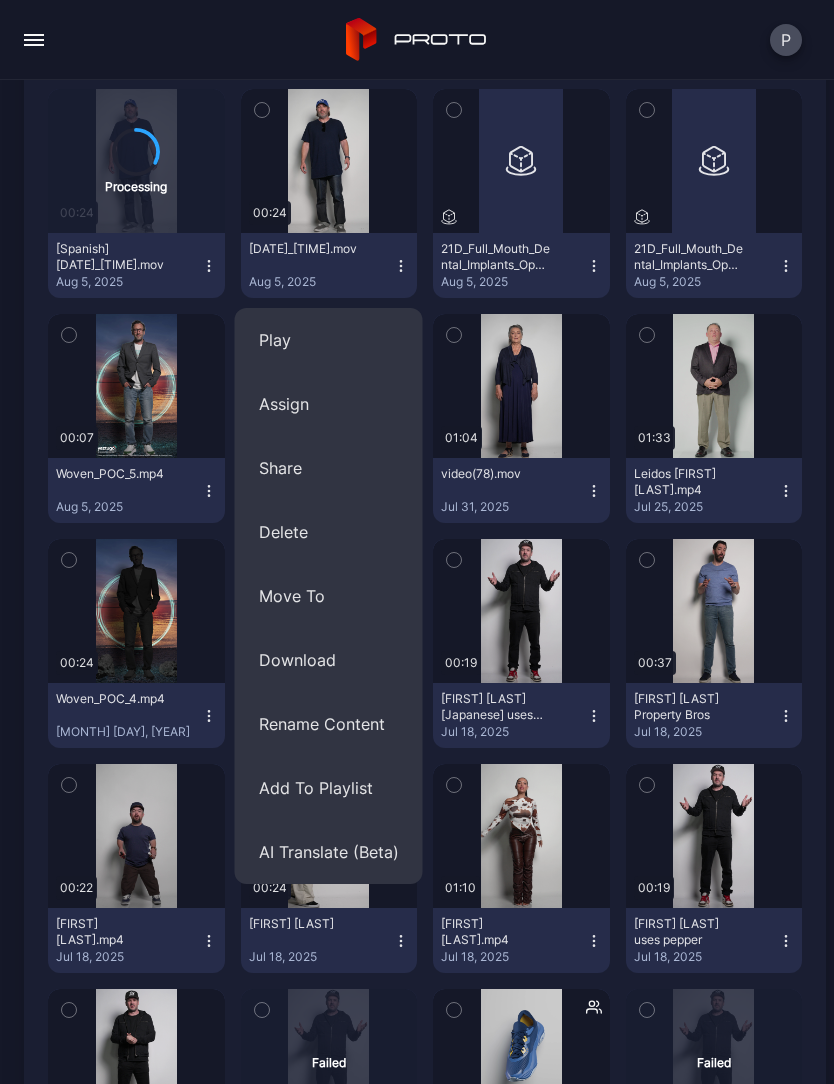click on "AI Translate (Beta)" at bounding box center [329, 852] 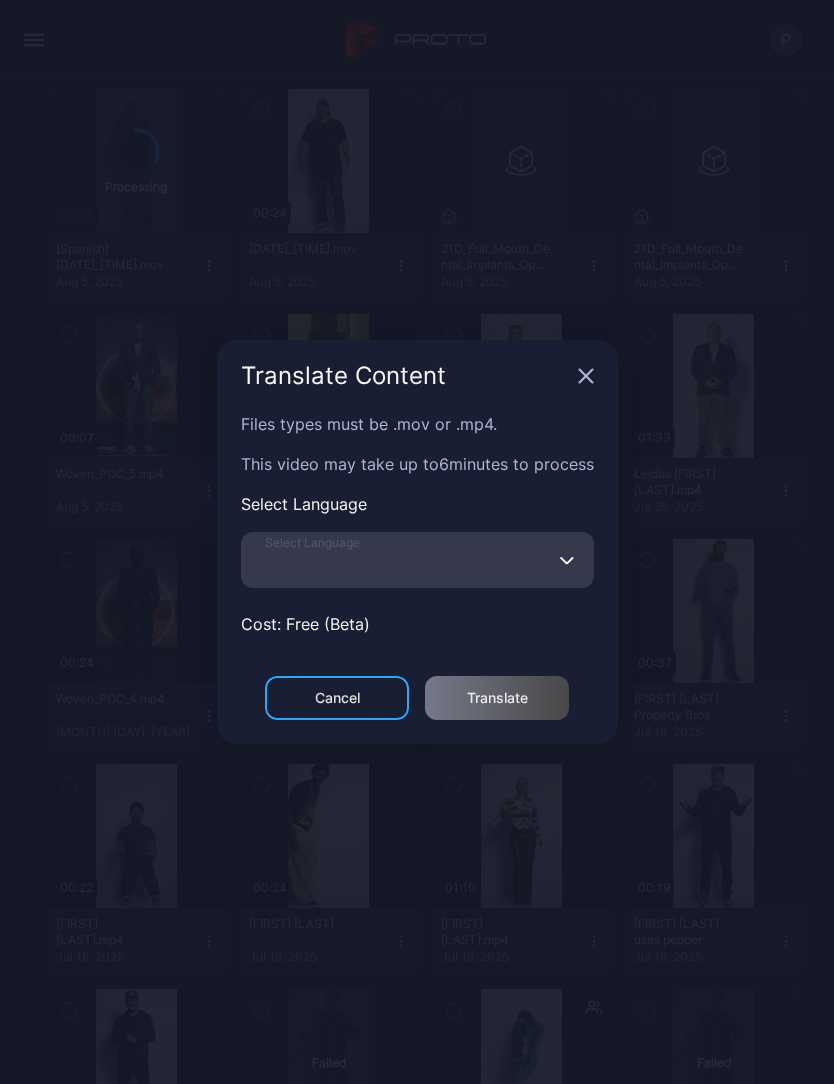 click on "Select Language" at bounding box center [417, 560] 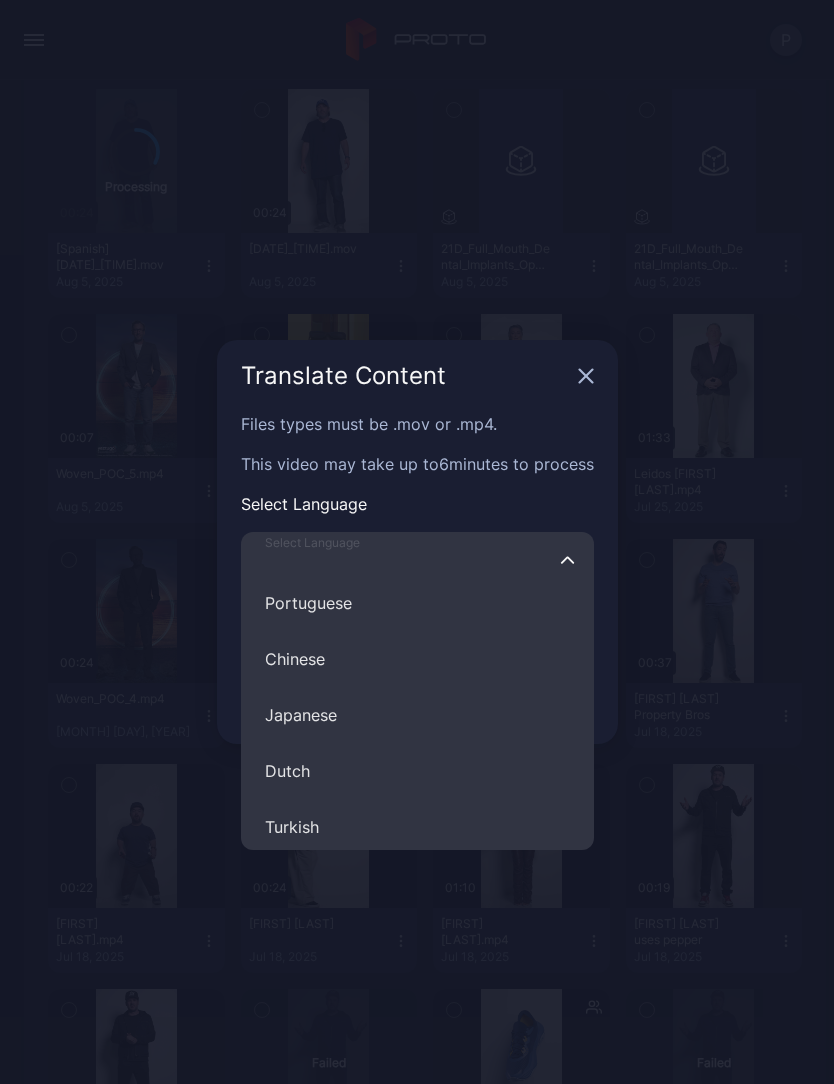 scroll, scrollTop: 417, scrollLeft: 0, axis: vertical 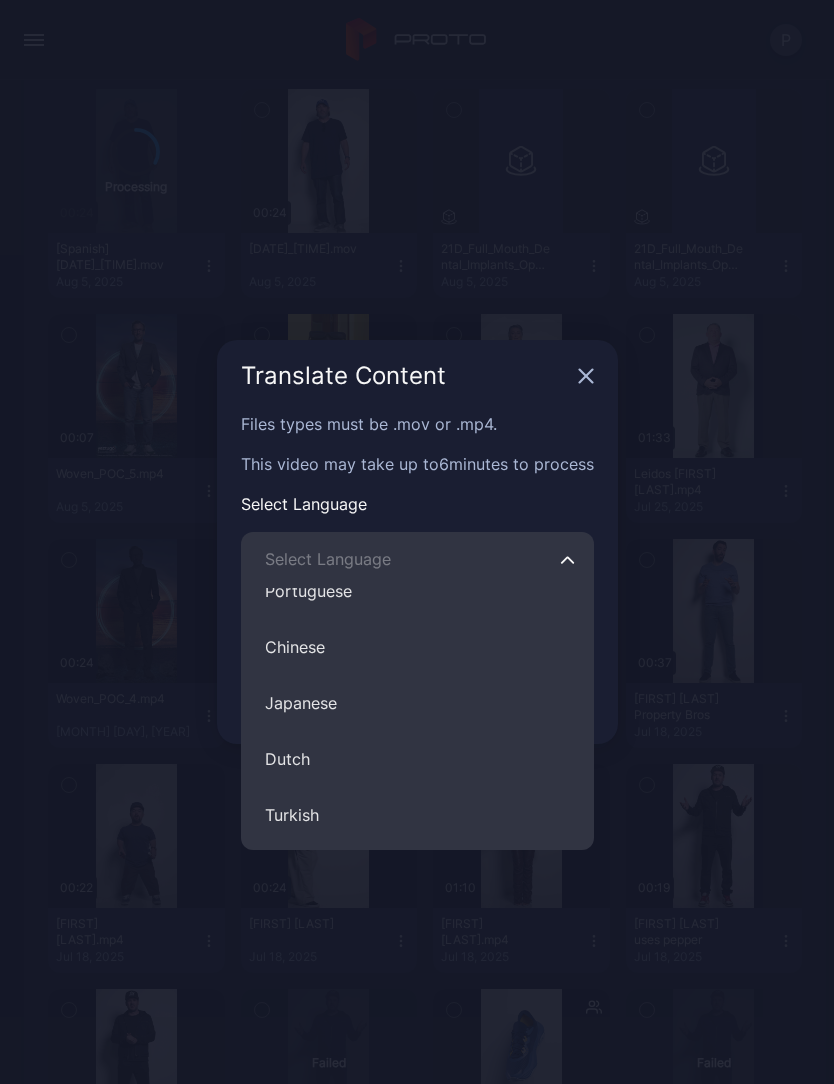 click on "Japanese" at bounding box center (417, 703) 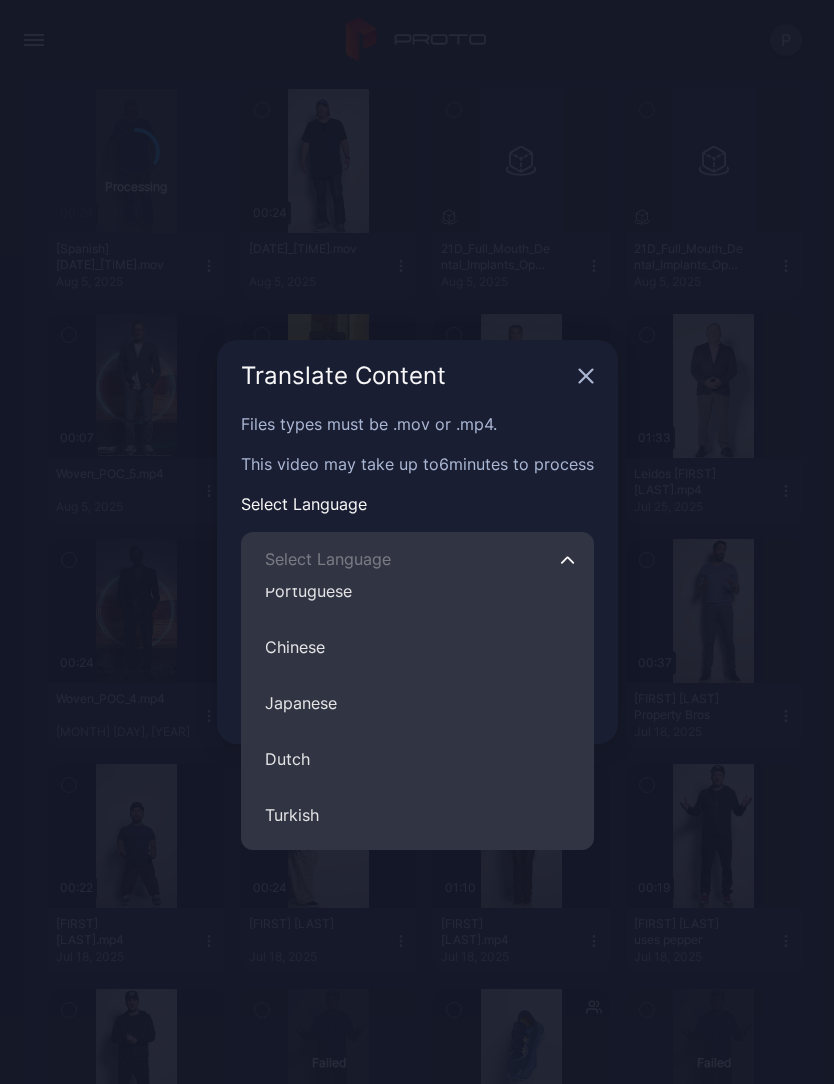 type on "********" 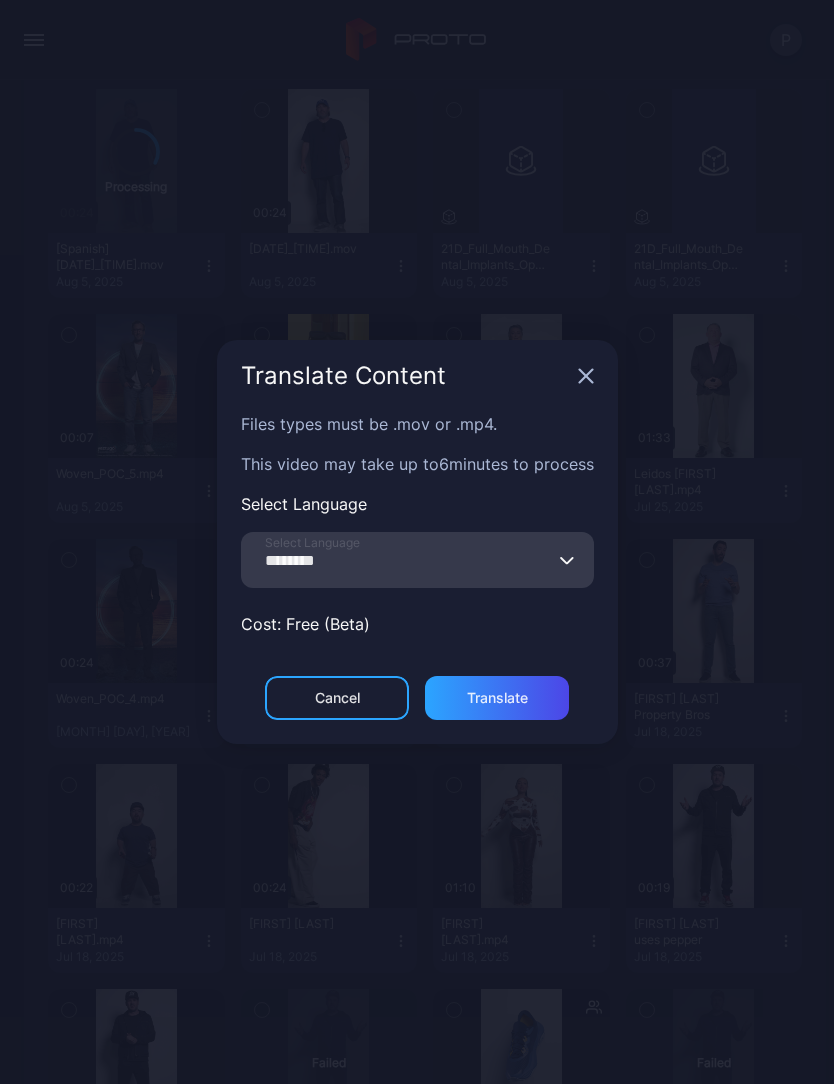 click on "Translate" at bounding box center (497, 698) 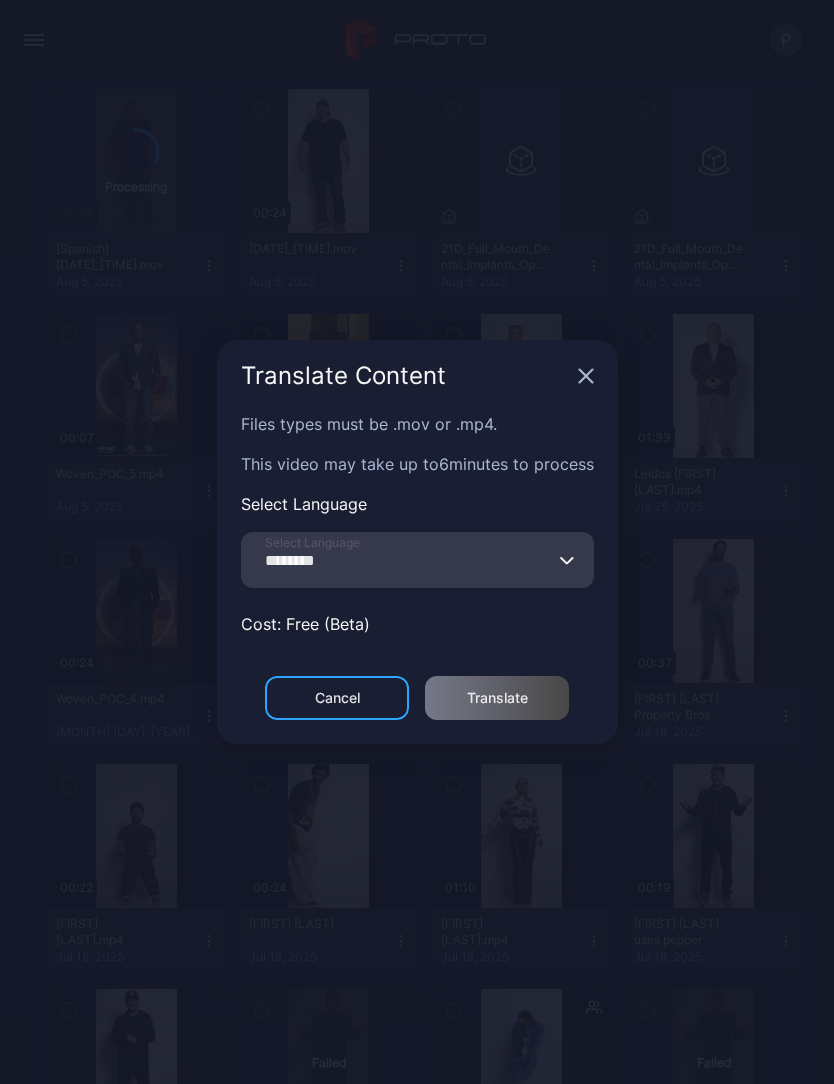 scroll, scrollTop: 0, scrollLeft: 0, axis: both 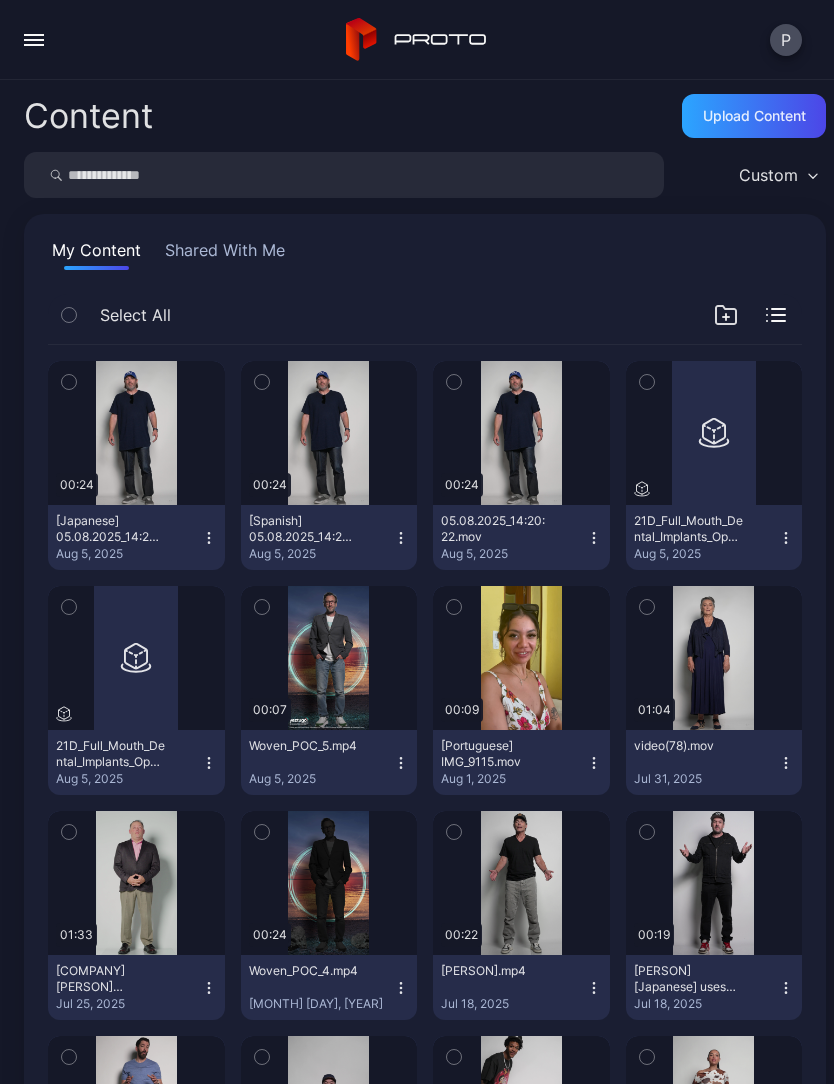 click 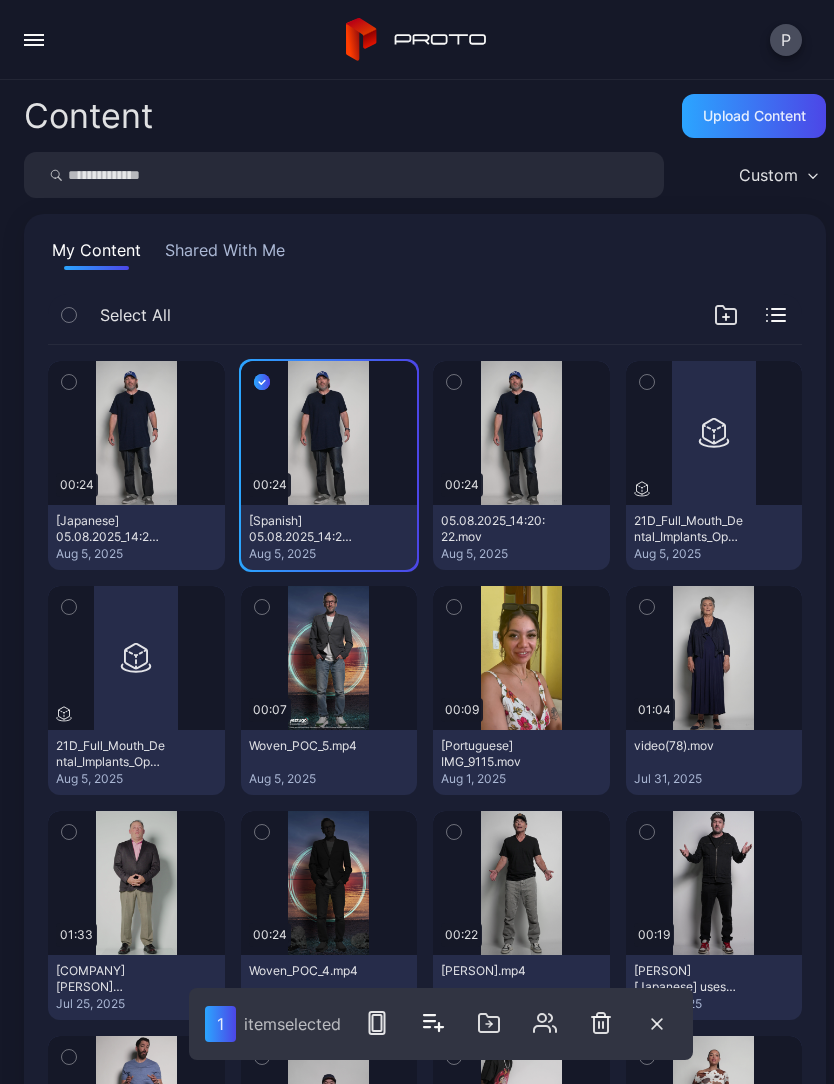 click at bounding box center [69, 382] 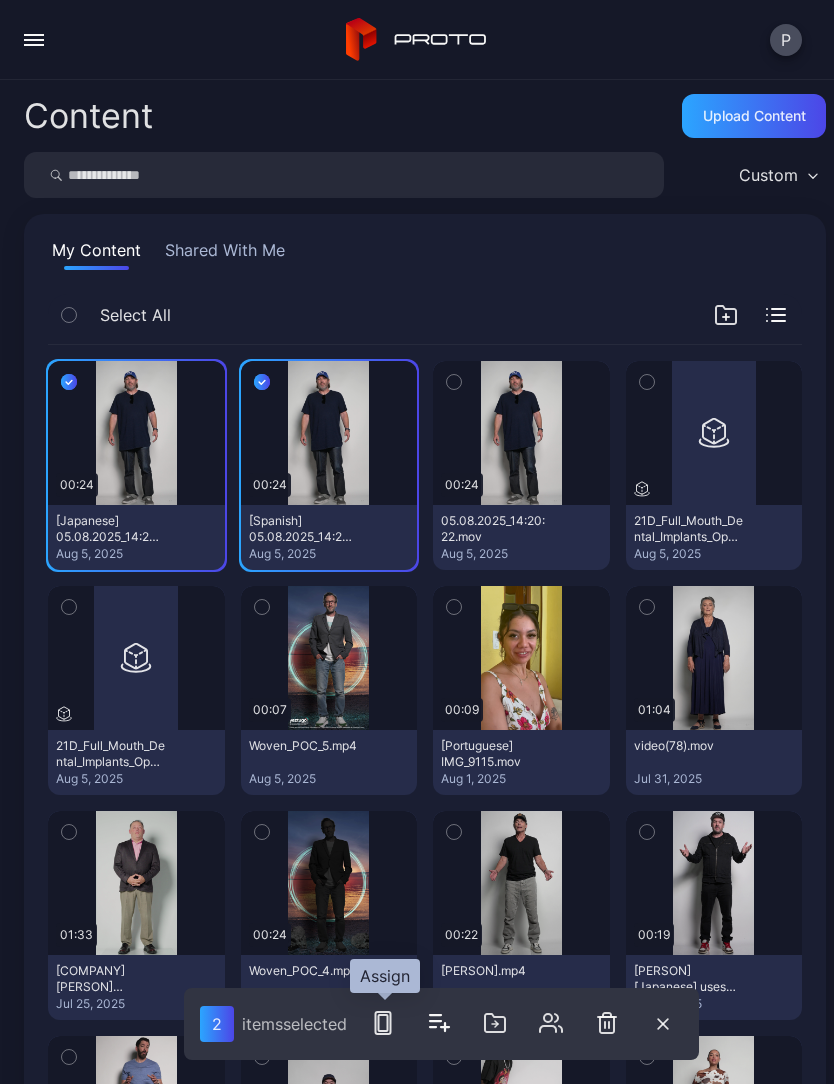 click 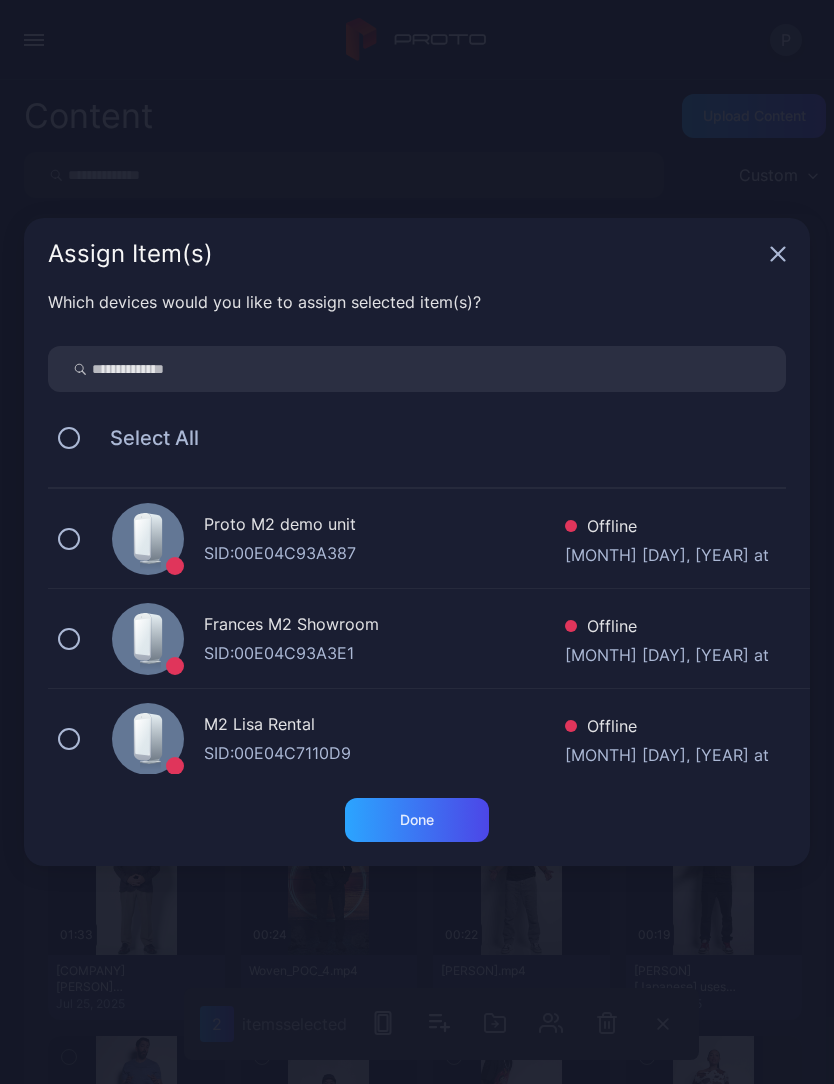 click at bounding box center (417, 369) 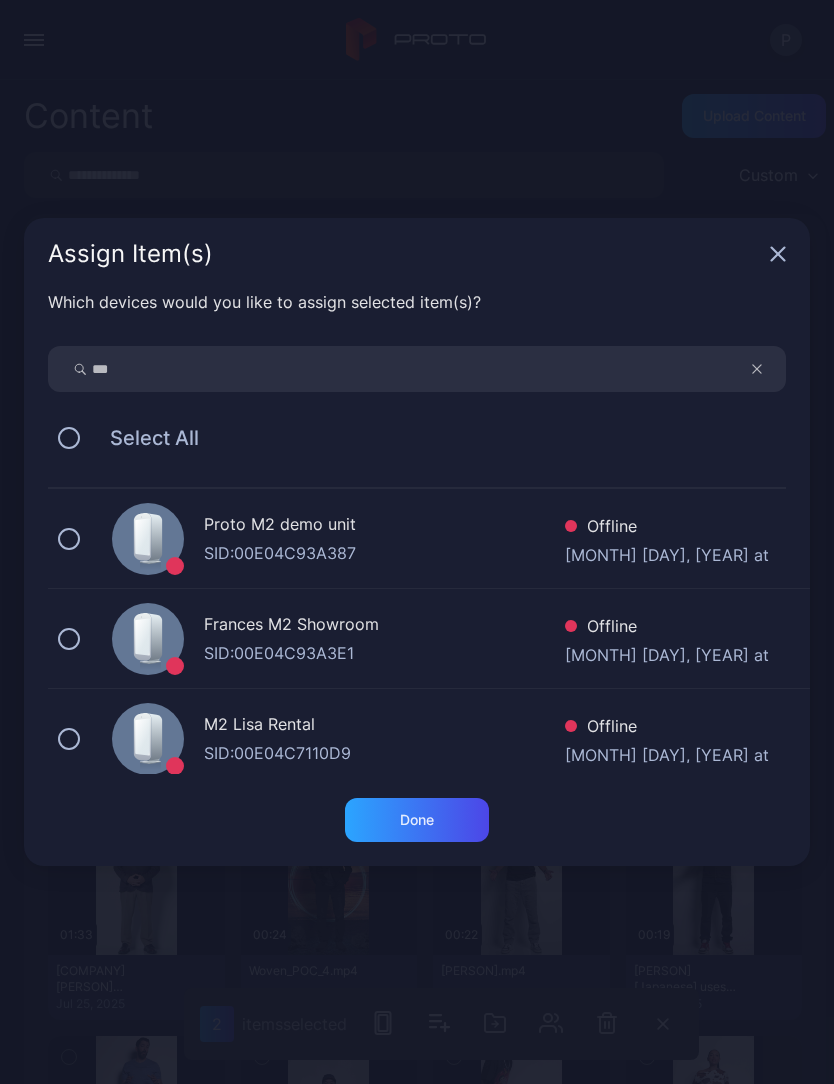 type on "***" 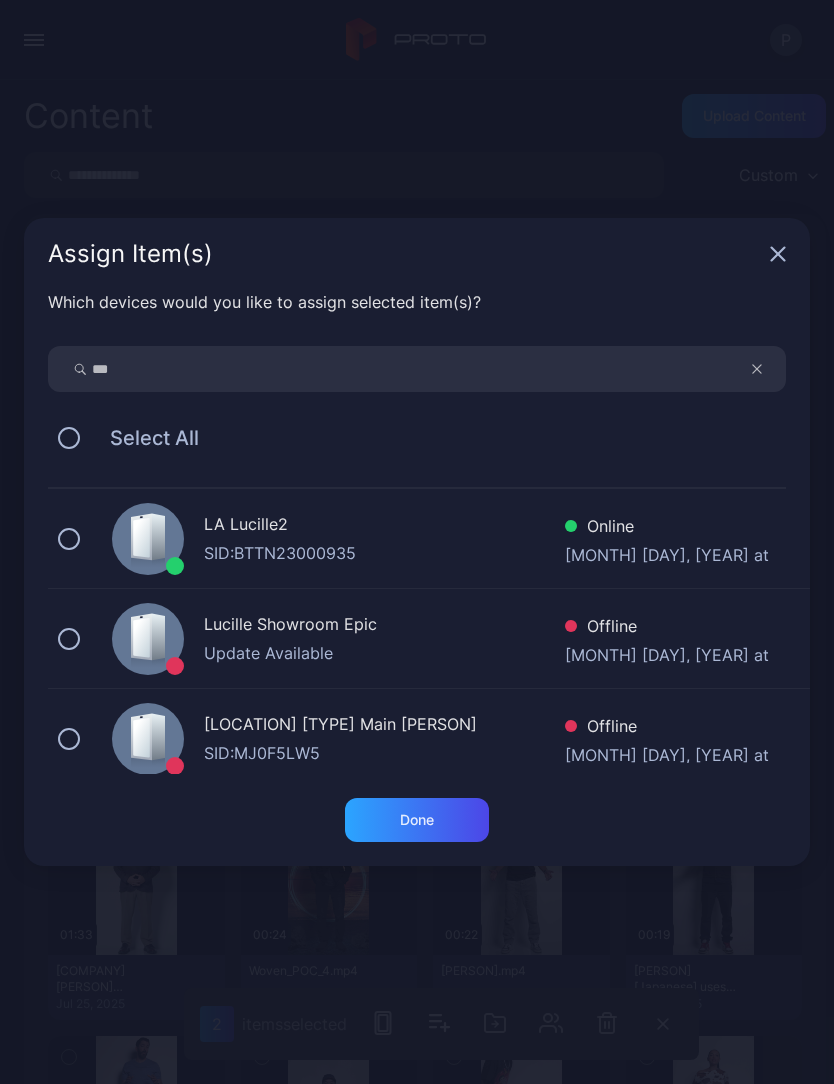 click at bounding box center (69, 539) 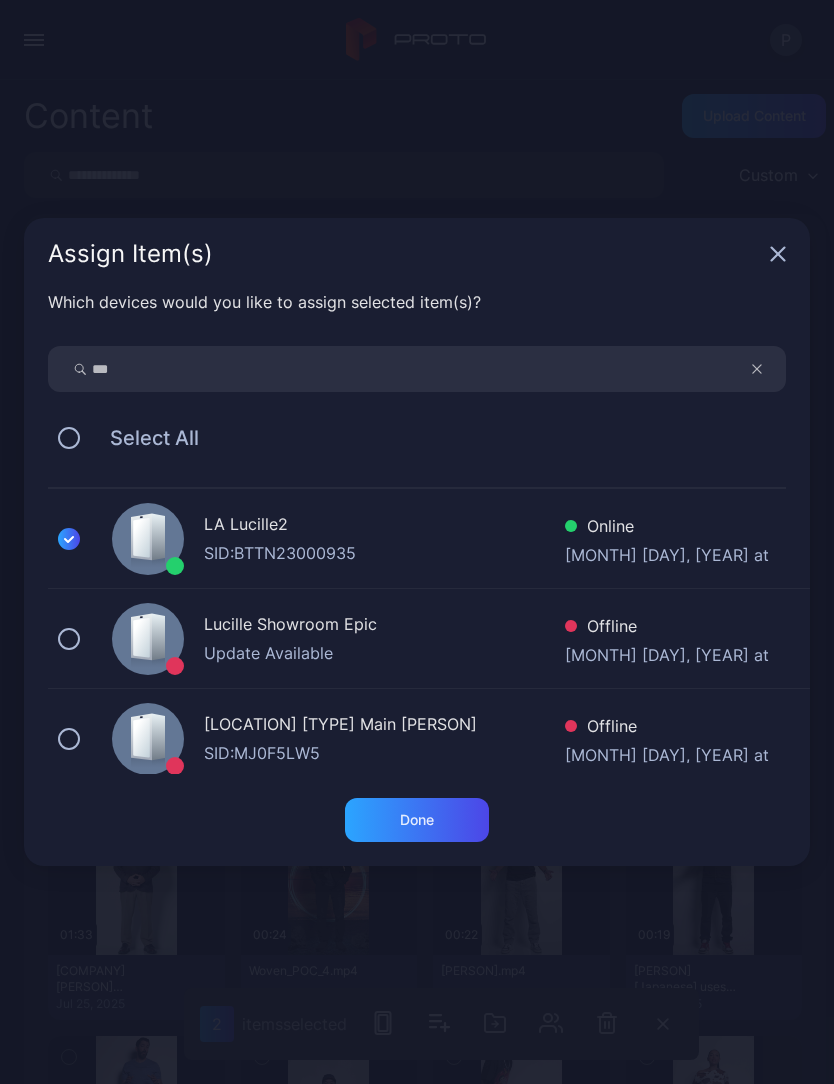 click on "Done" at bounding box center (417, 820) 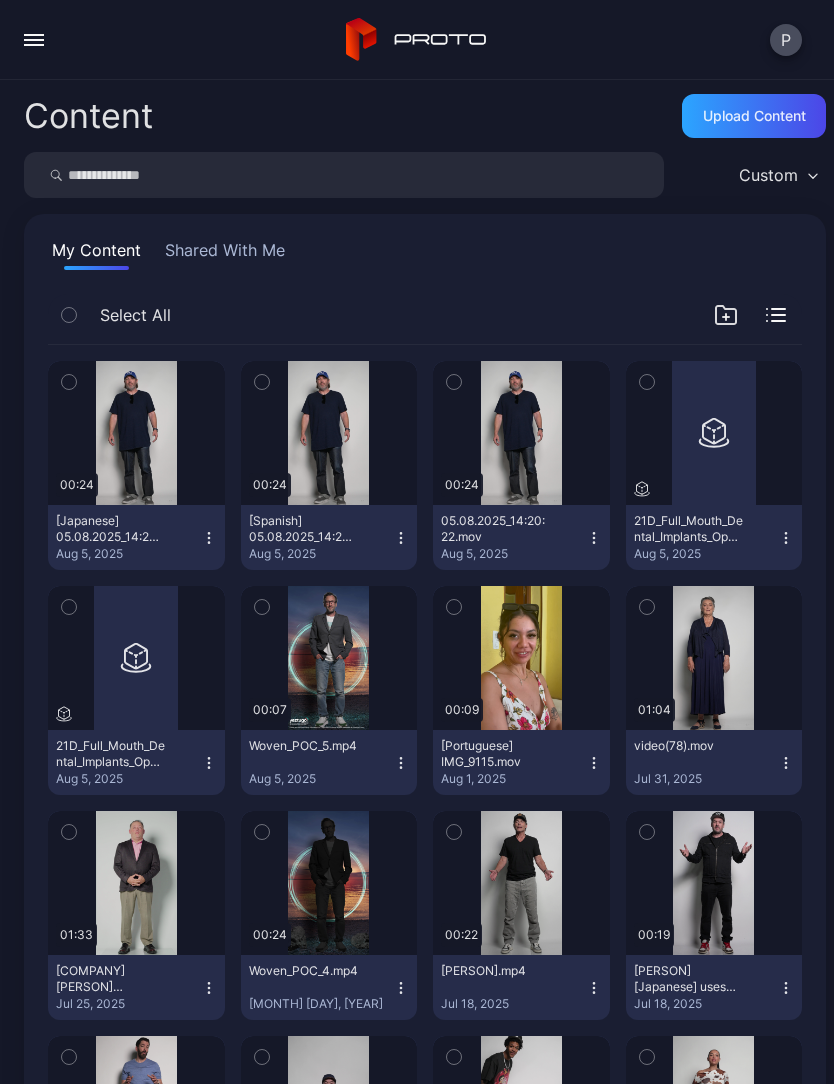 click at bounding box center [69, 382] 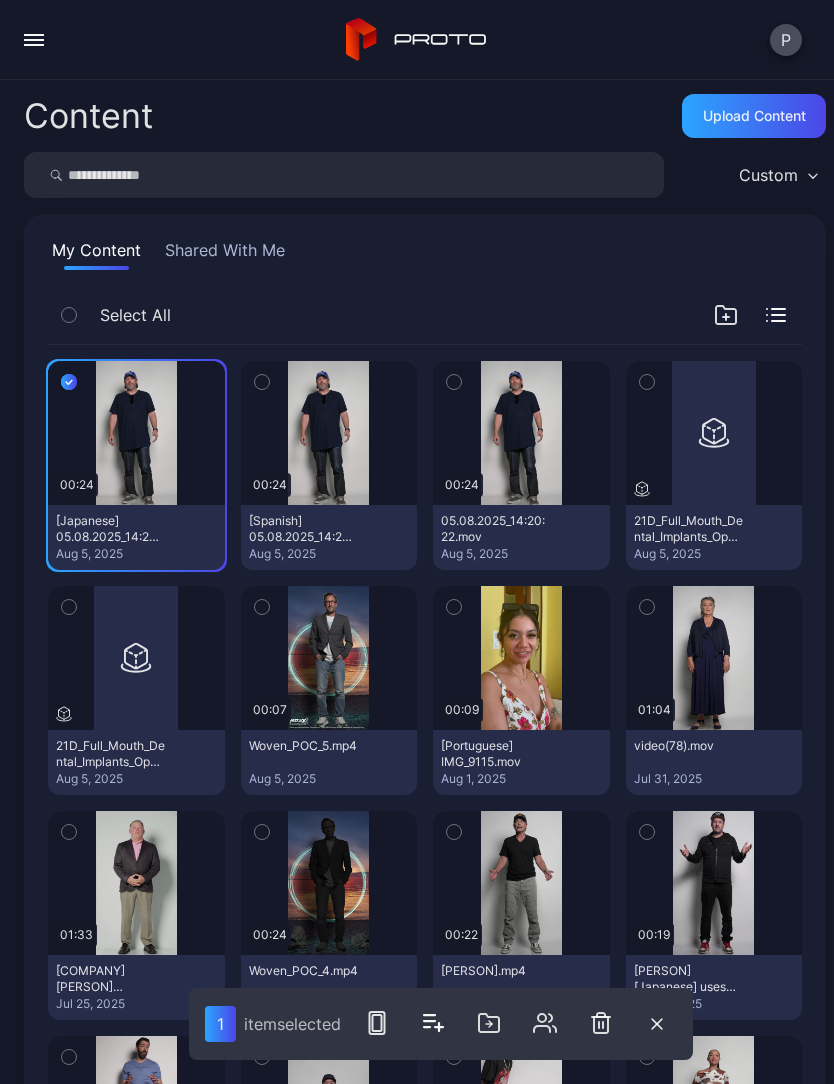 click at bounding box center (262, 382) 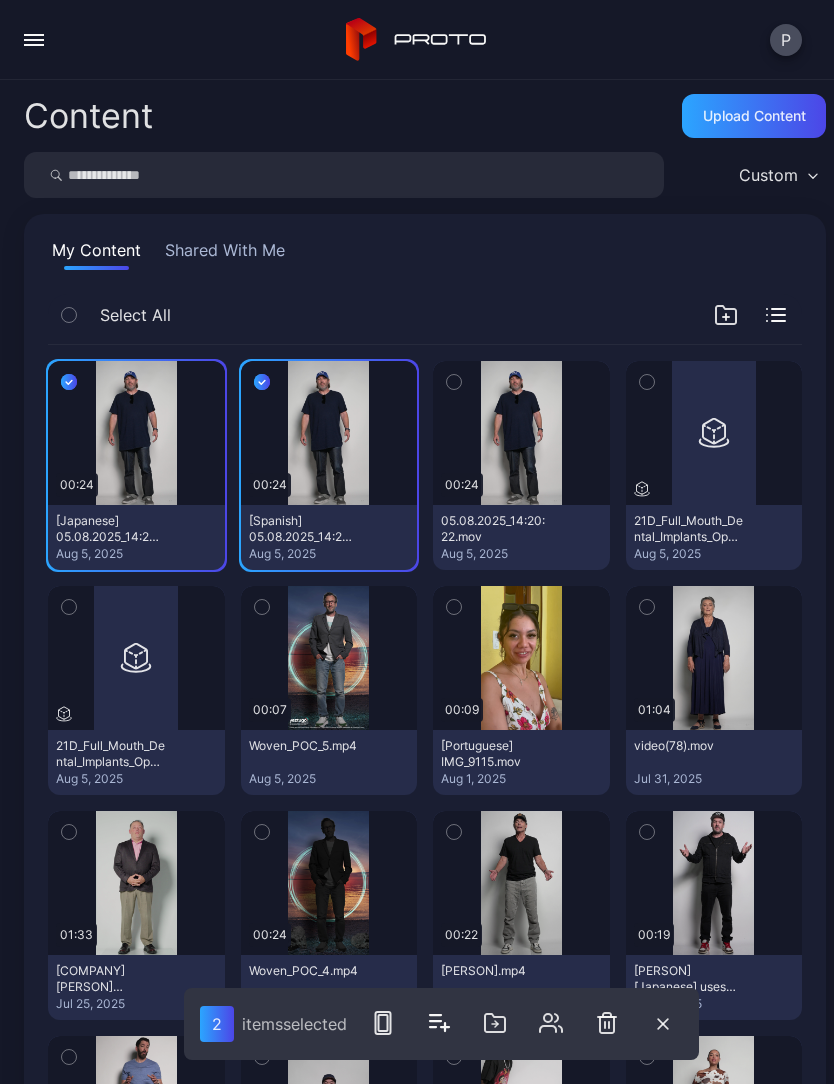 click at bounding box center [383, 1023] 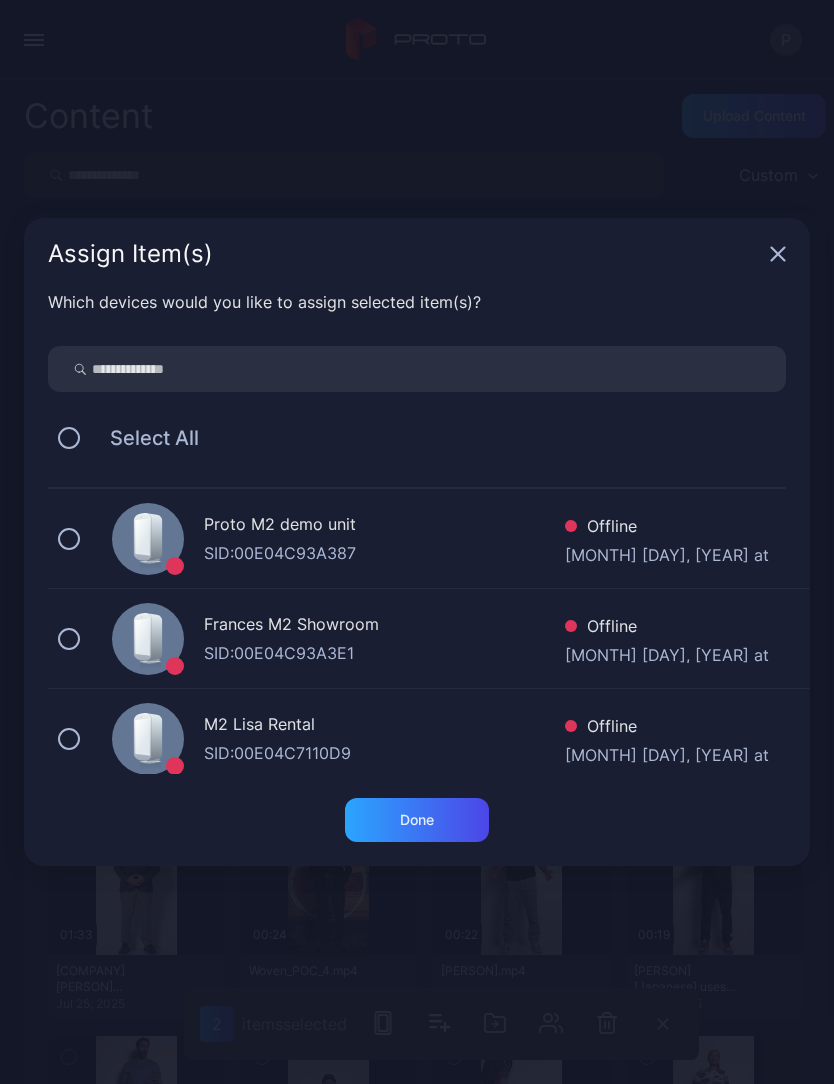 click at bounding box center [417, 369] 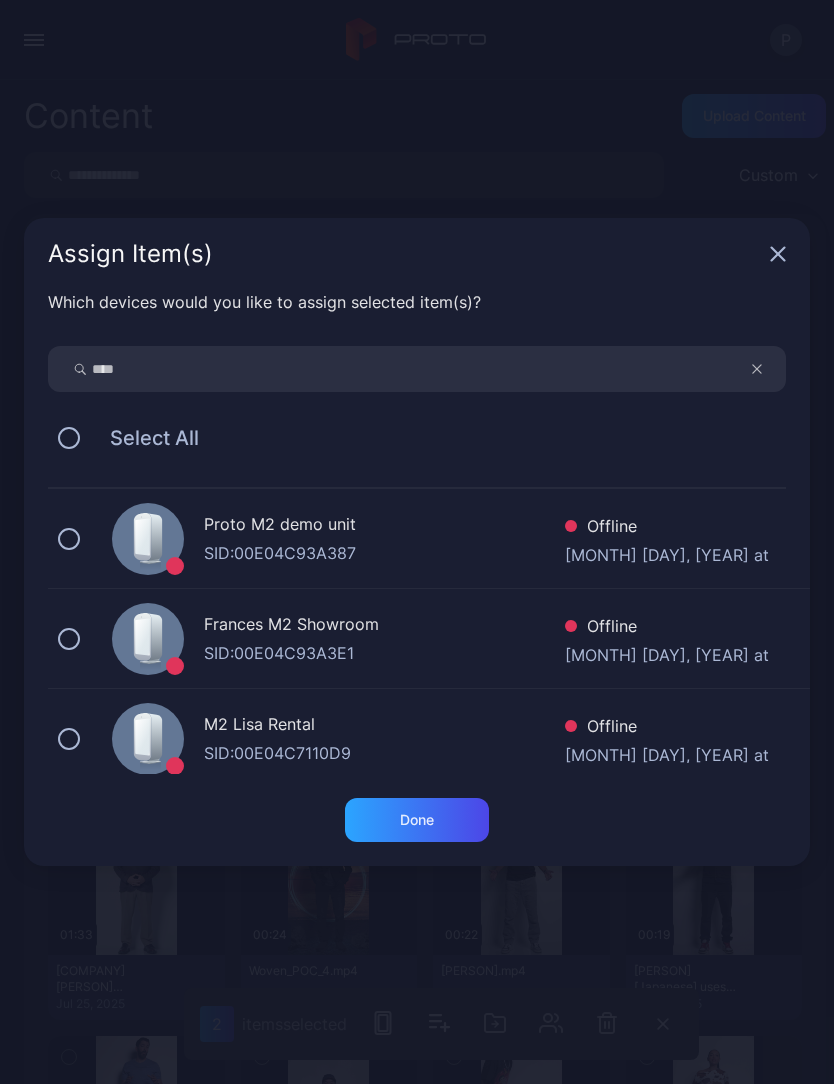 type on "****" 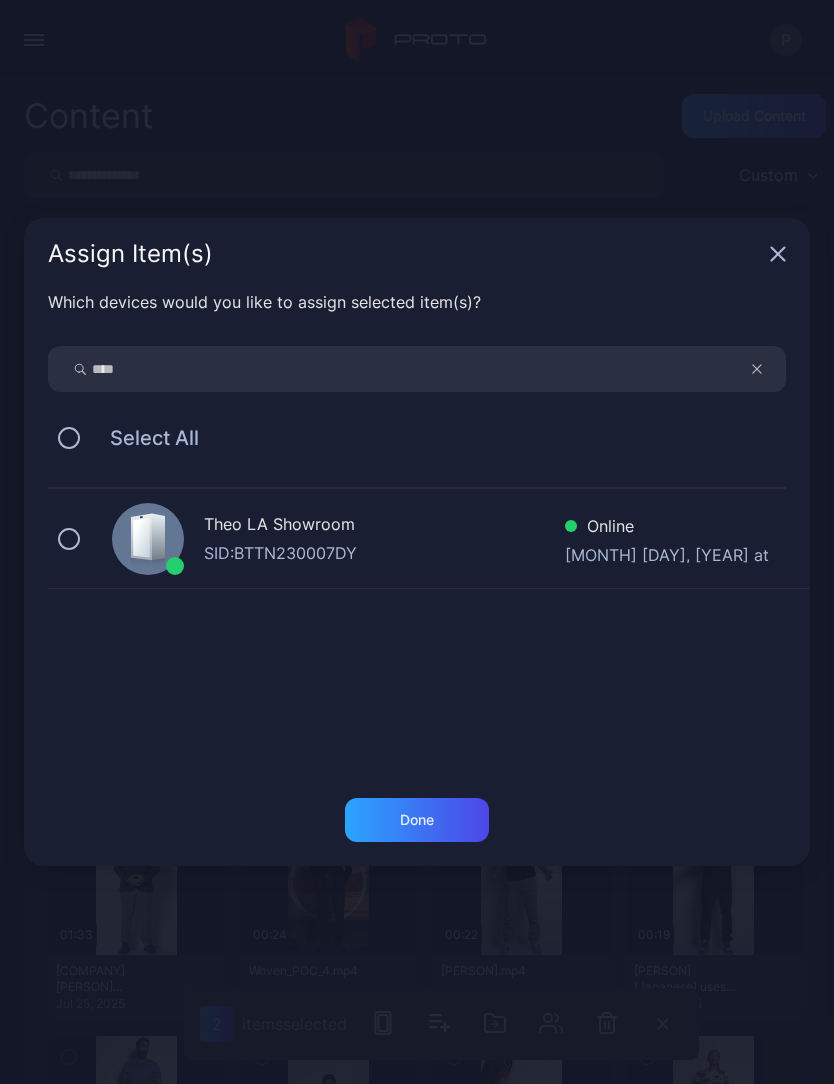 click at bounding box center (69, 539) 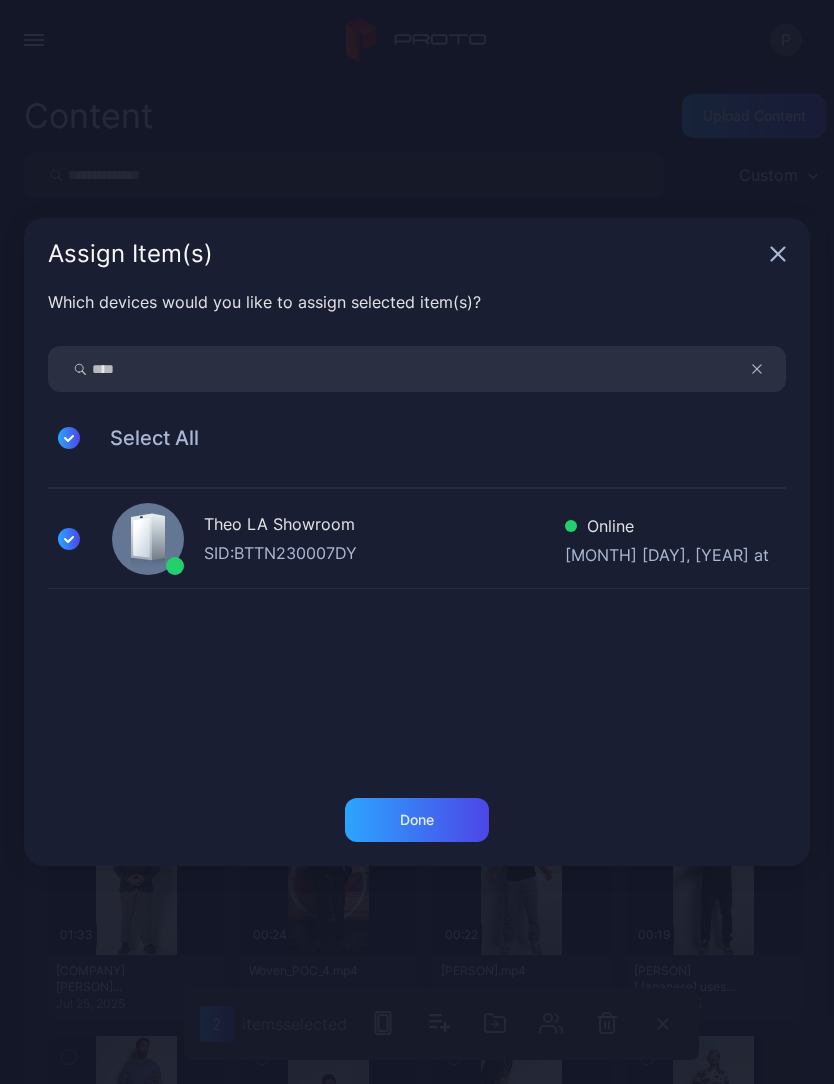 click on "Done" at bounding box center (417, 820) 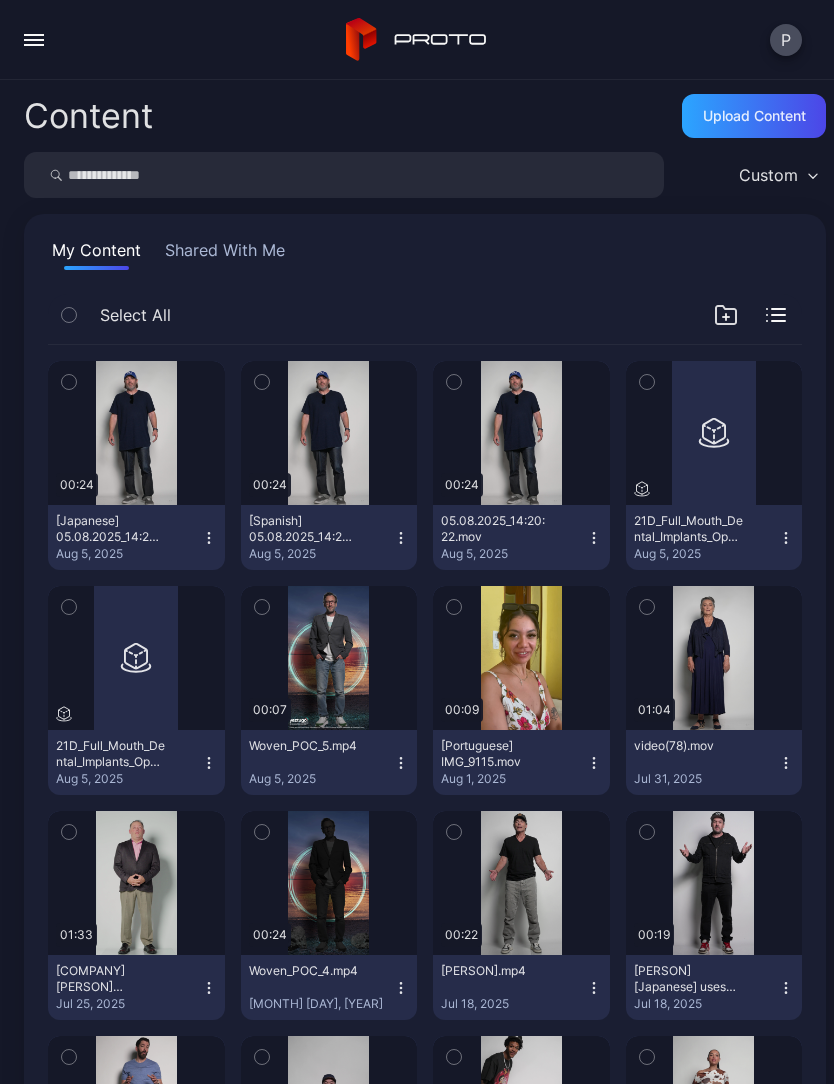 click at bounding box center (454, 832) 